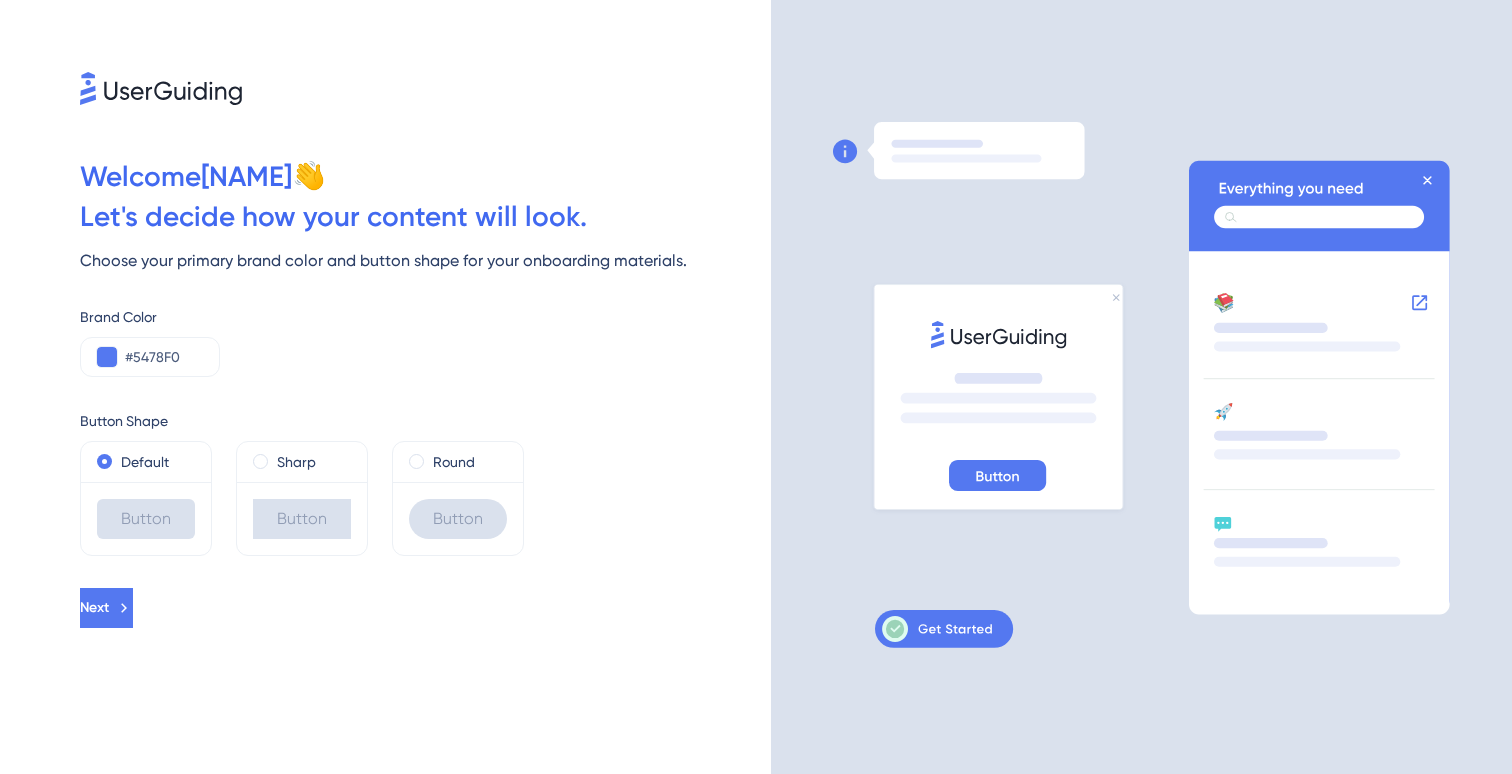 scroll, scrollTop: 0, scrollLeft: 0, axis: both 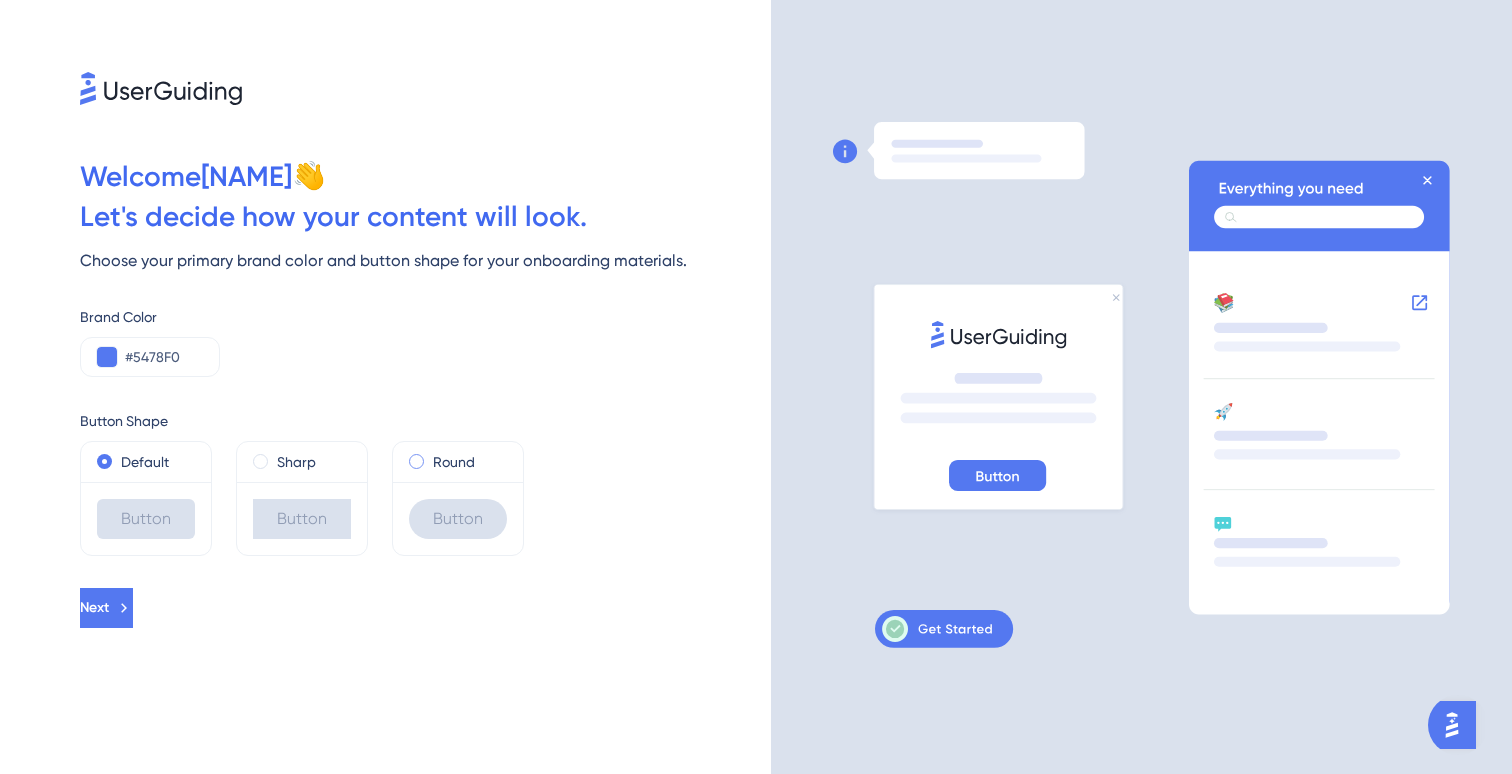 click at bounding box center [416, 461] 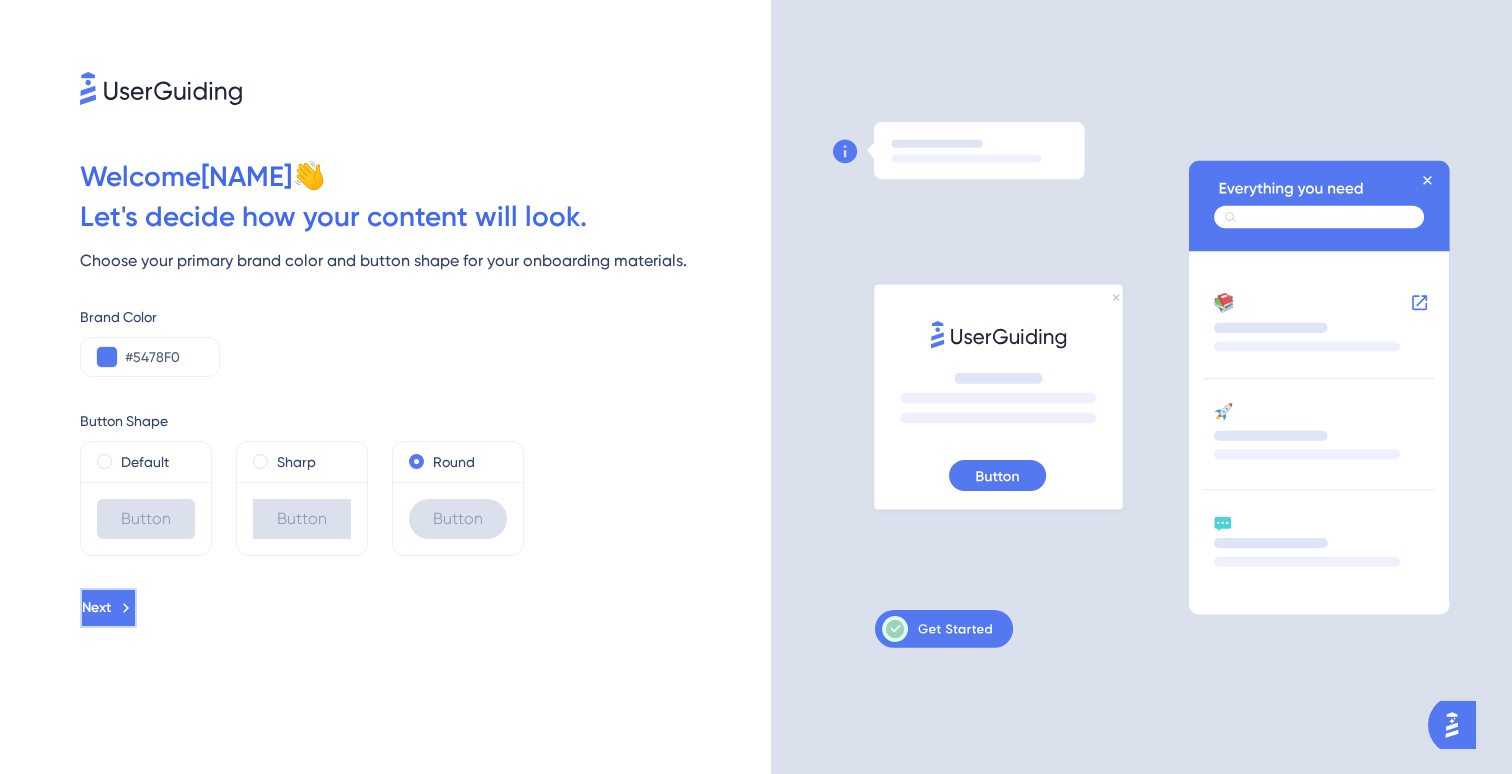click on "Next" at bounding box center (96, 608) 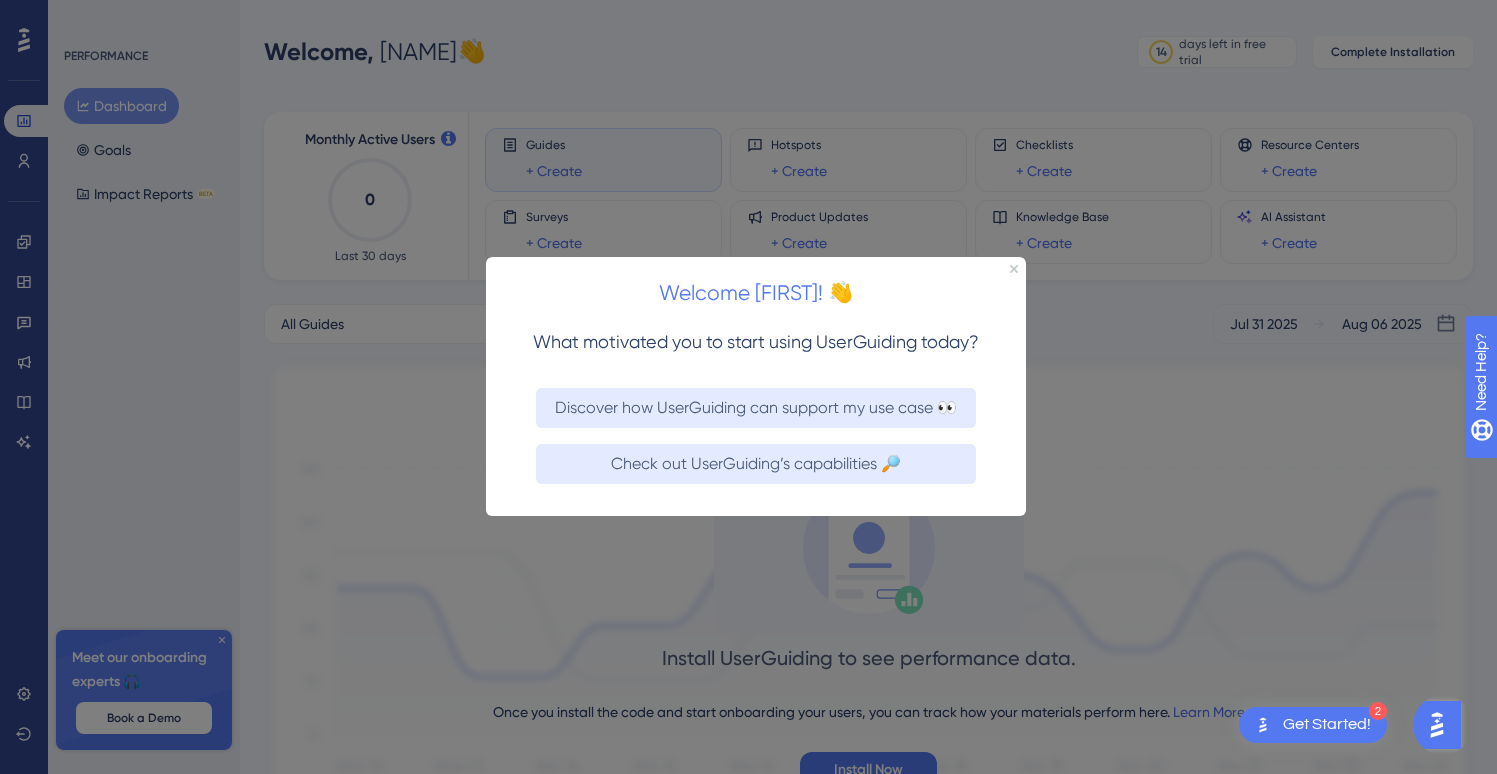 scroll, scrollTop: 0, scrollLeft: 0, axis: both 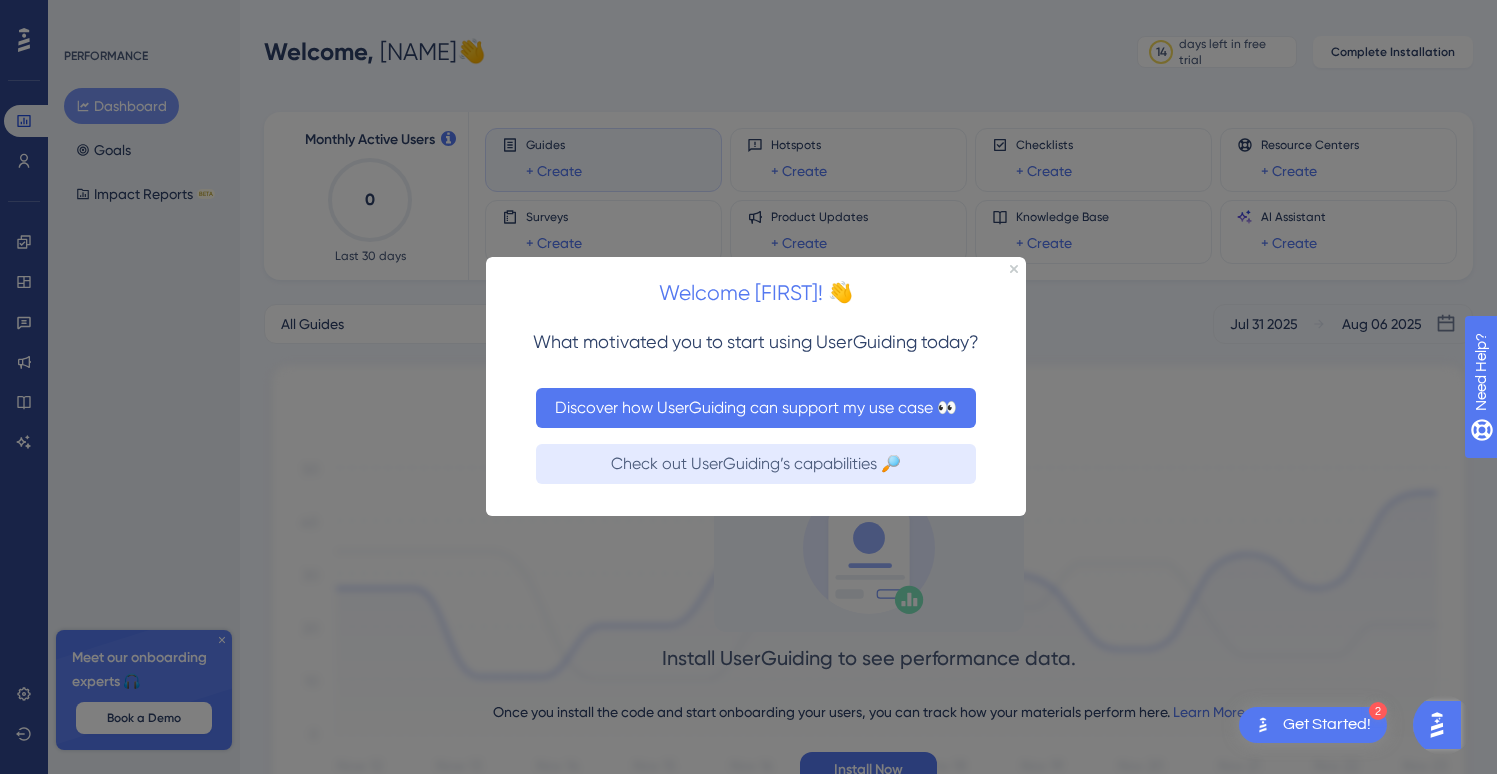 click on "Discover how UserGuiding can support my use case 👀" at bounding box center [756, 408] 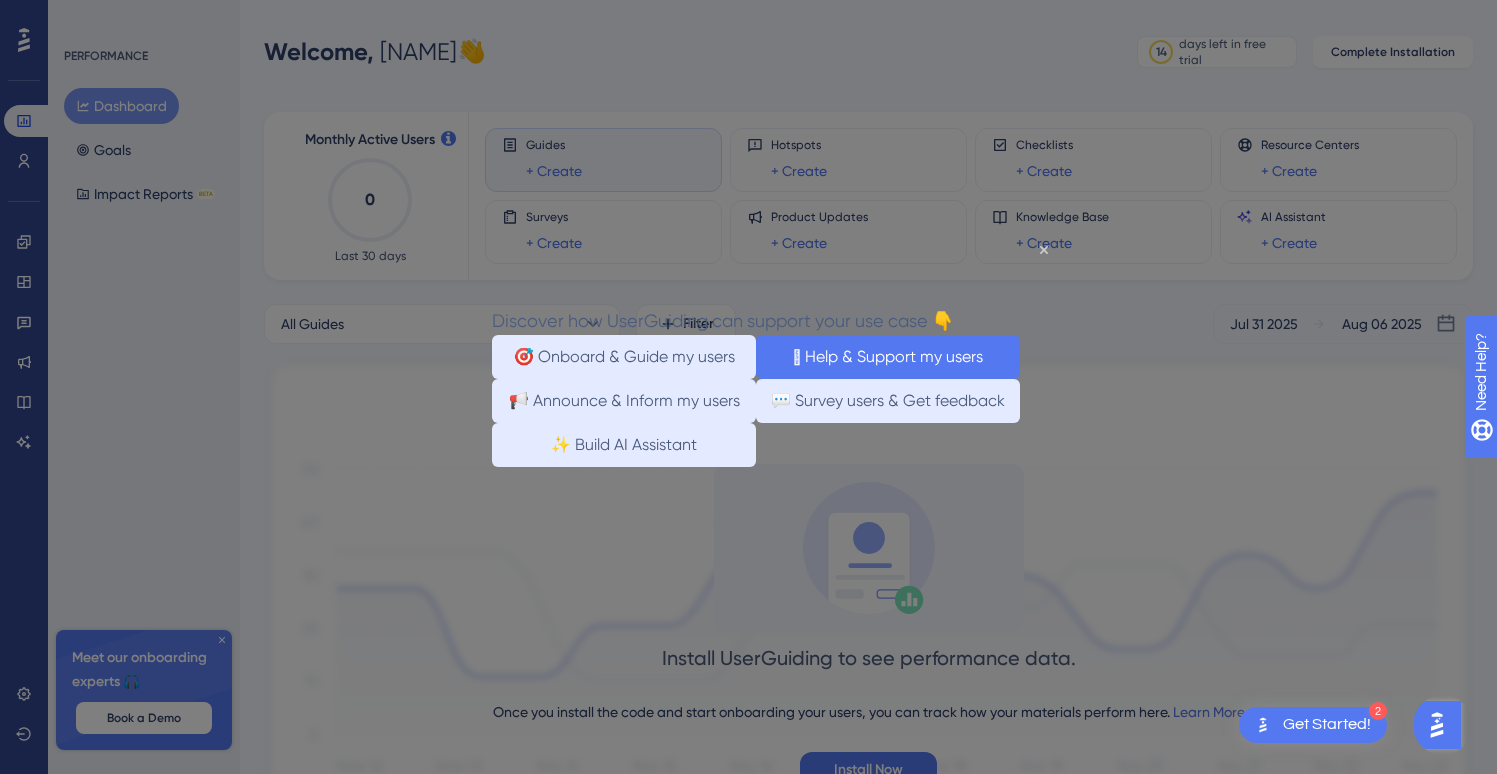 drag, startPoint x: 817, startPoint y: 358, endPoint x: 1258, endPoint y: 604, distance: 504.9723 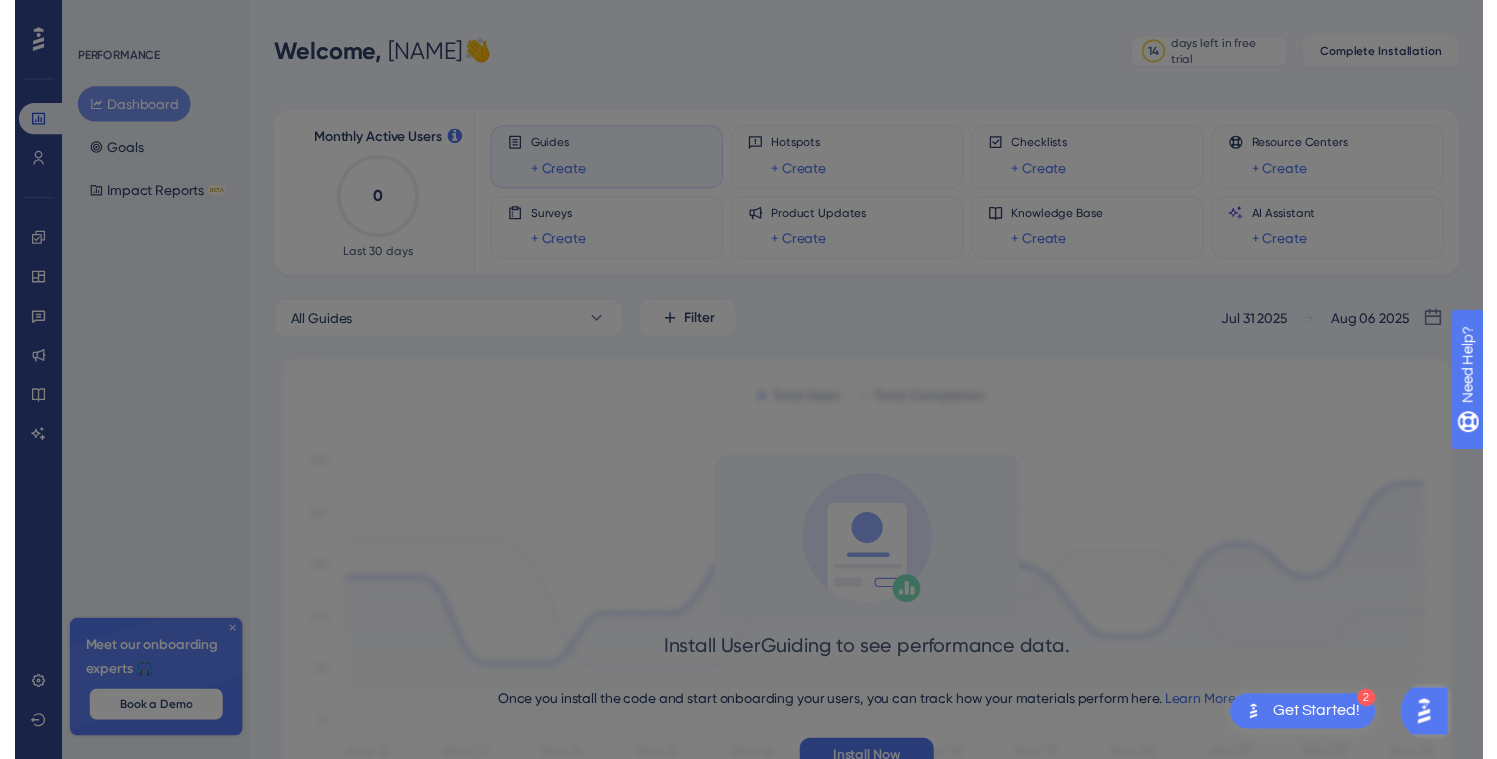 scroll, scrollTop: 0, scrollLeft: 0, axis: both 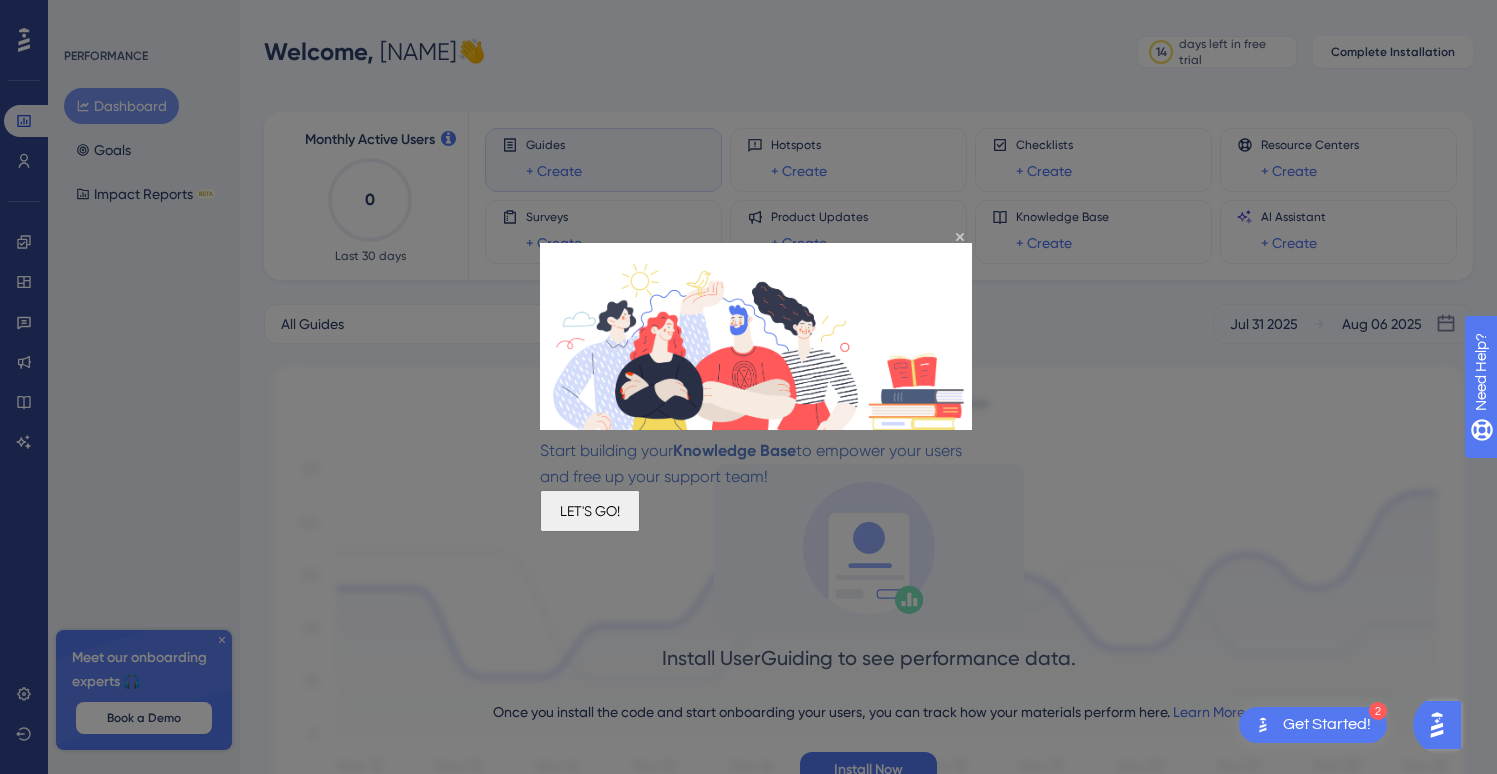 drag, startPoint x: 726, startPoint y: 517, endPoint x: 1169, endPoint y: 765, distance: 507.69382 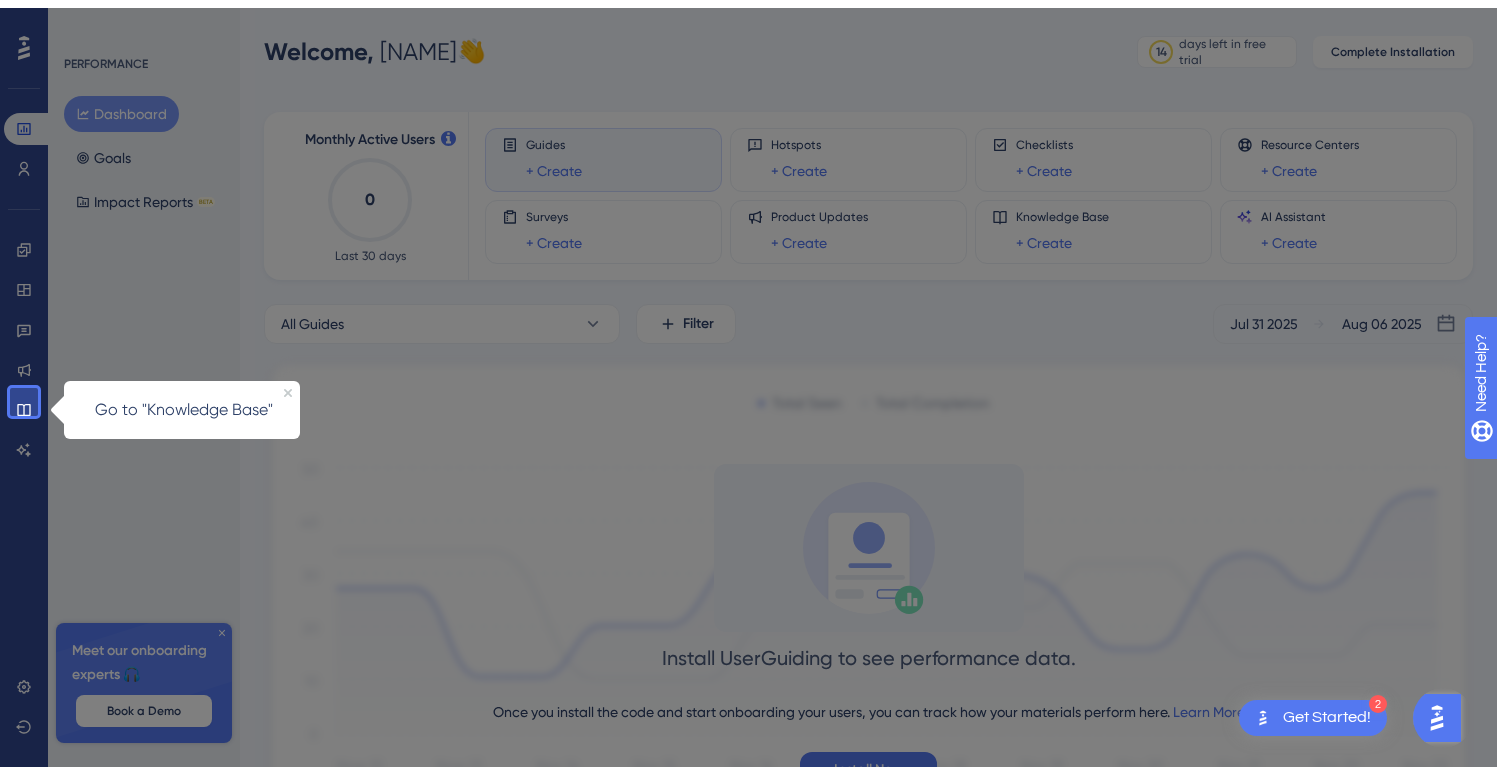 scroll, scrollTop: 12, scrollLeft: 0, axis: vertical 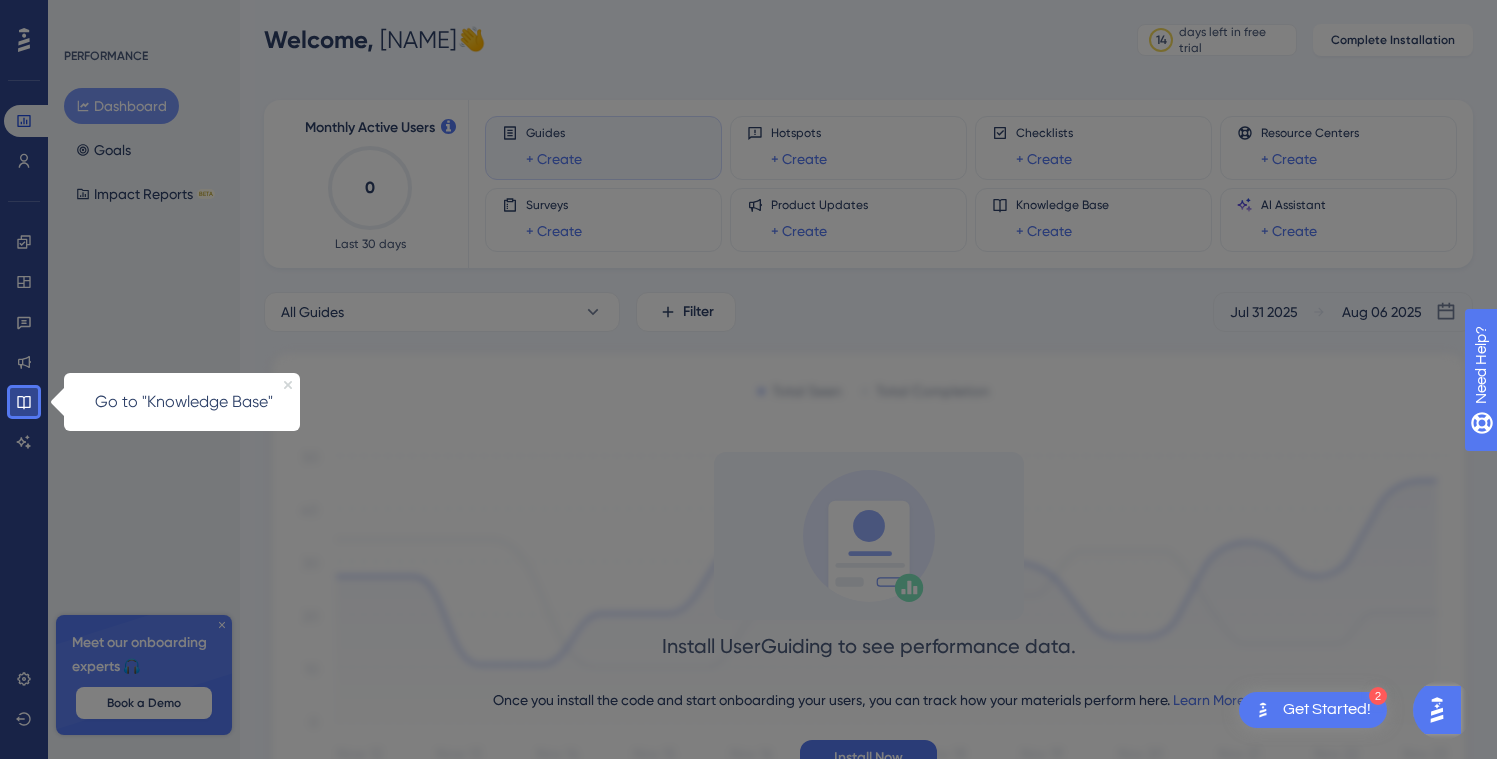 click 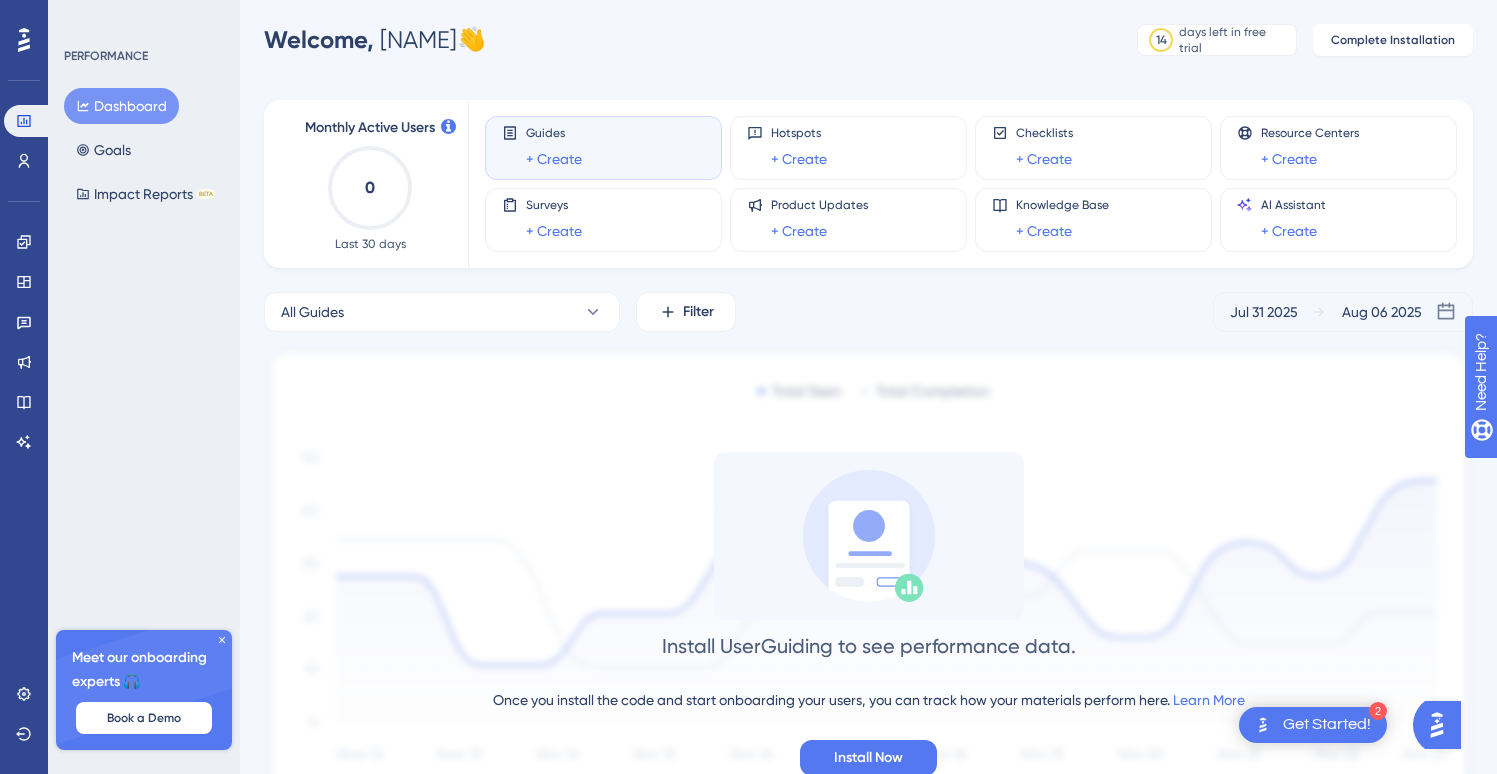 click 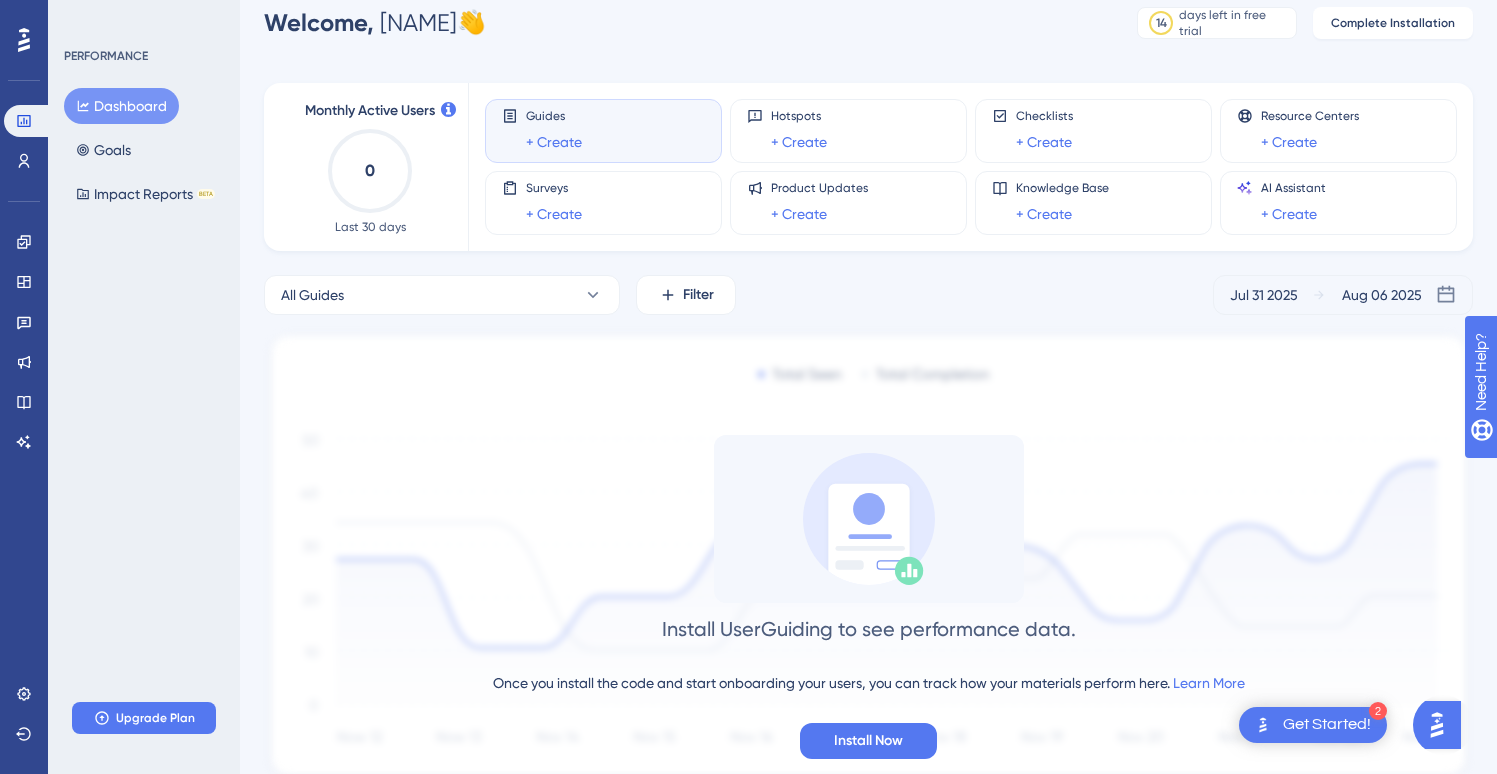 scroll, scrollTop: 104, scrollLeft: 0, axis: vertical 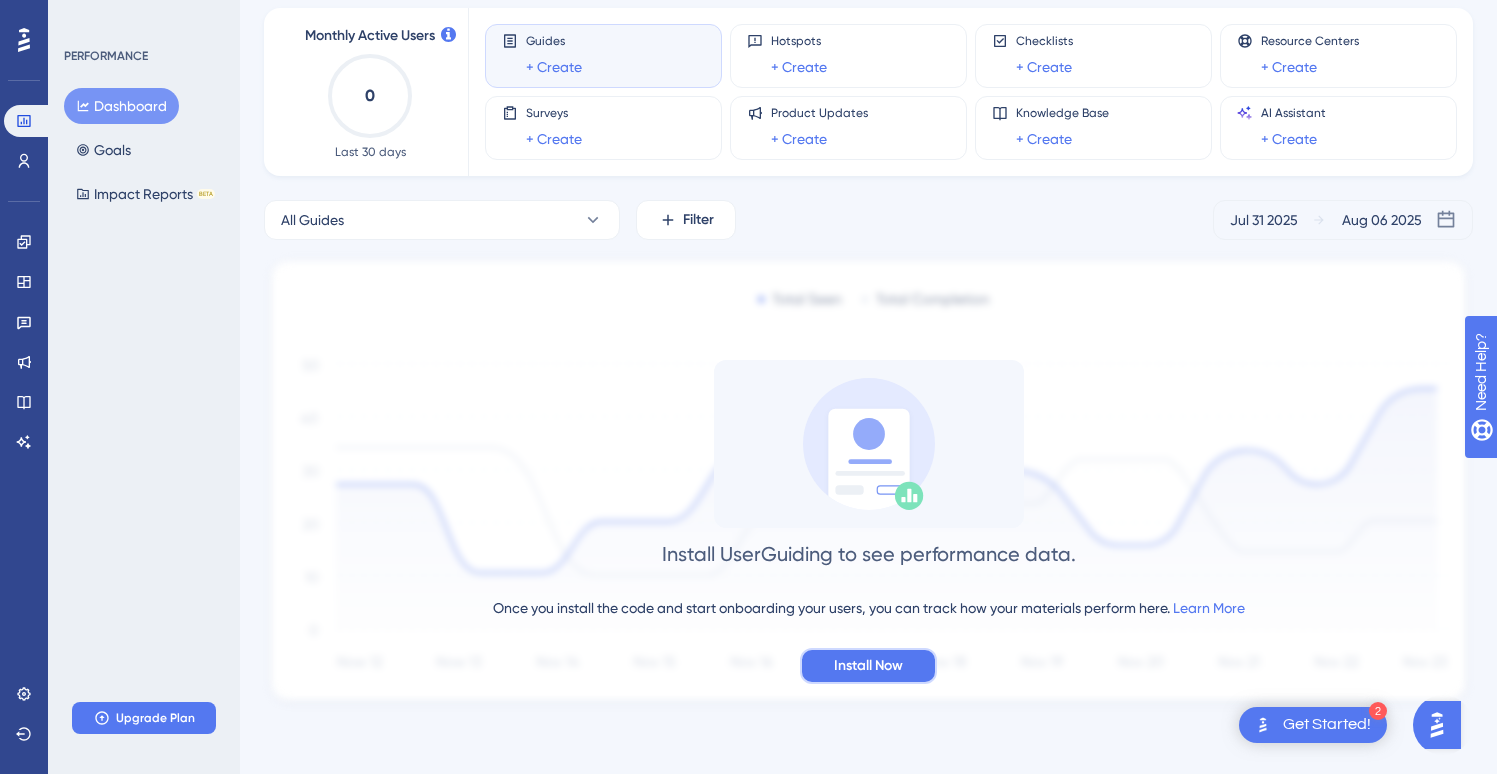 click on "Install Now" at bounding box center (868, 666) 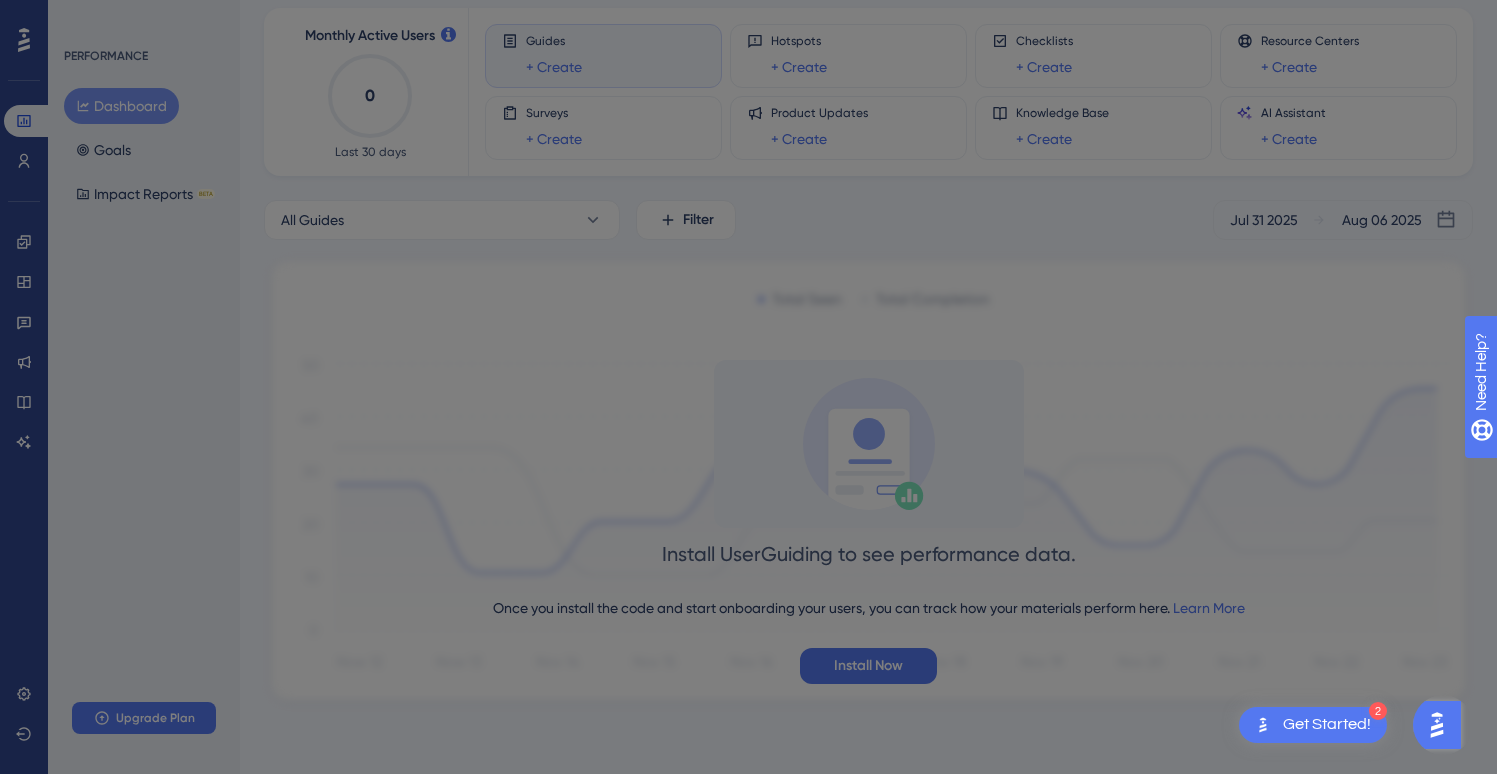 scroll, scrollTop: 0, scrollLeft: 0, axis: both 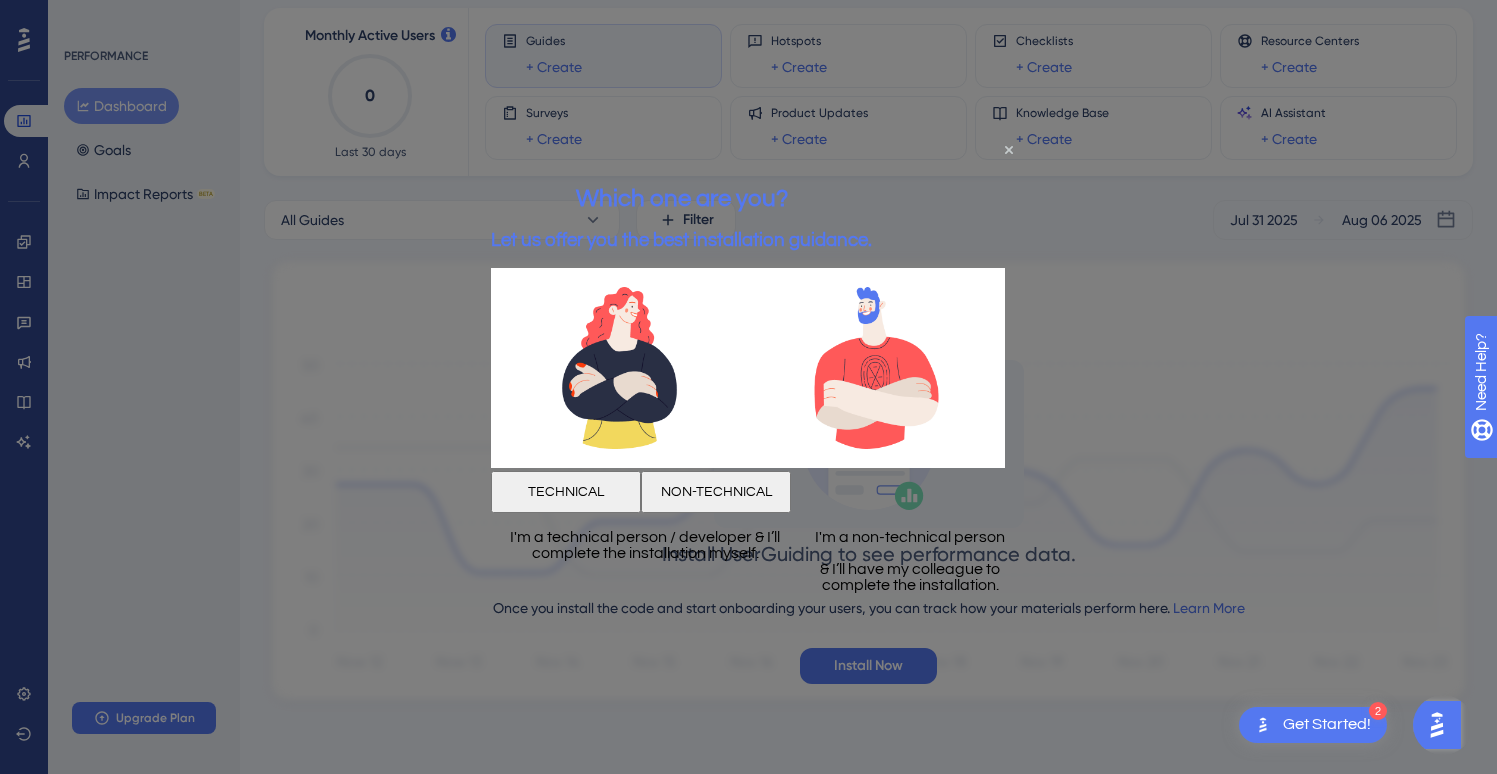 click on "NON-TECHNICAL" at bounding box center (716, 491) 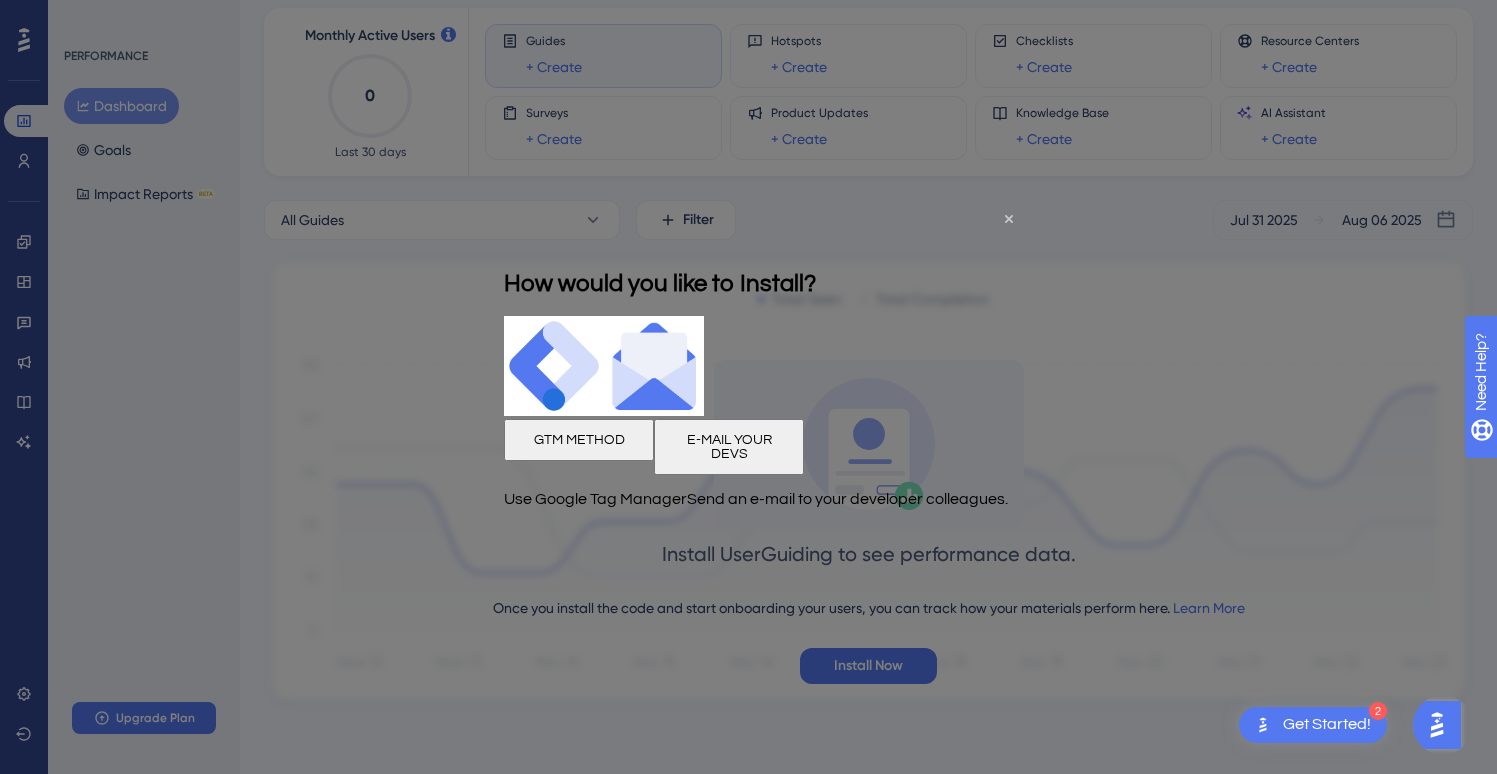 click on "GTM METHOD" at bounding box center (579, 440) 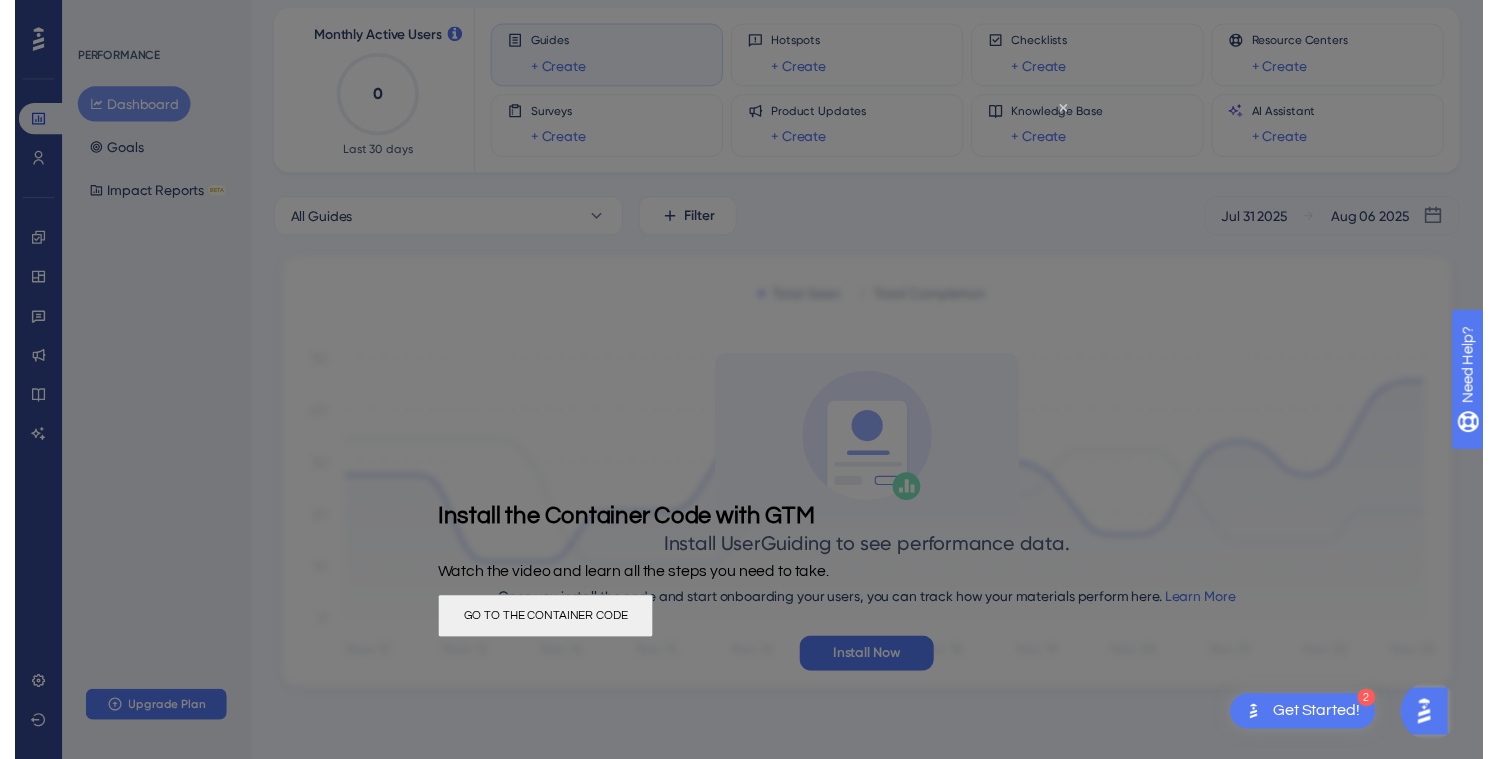 scroll, scrollTop: 0, scrollLeft: 0, axis: both 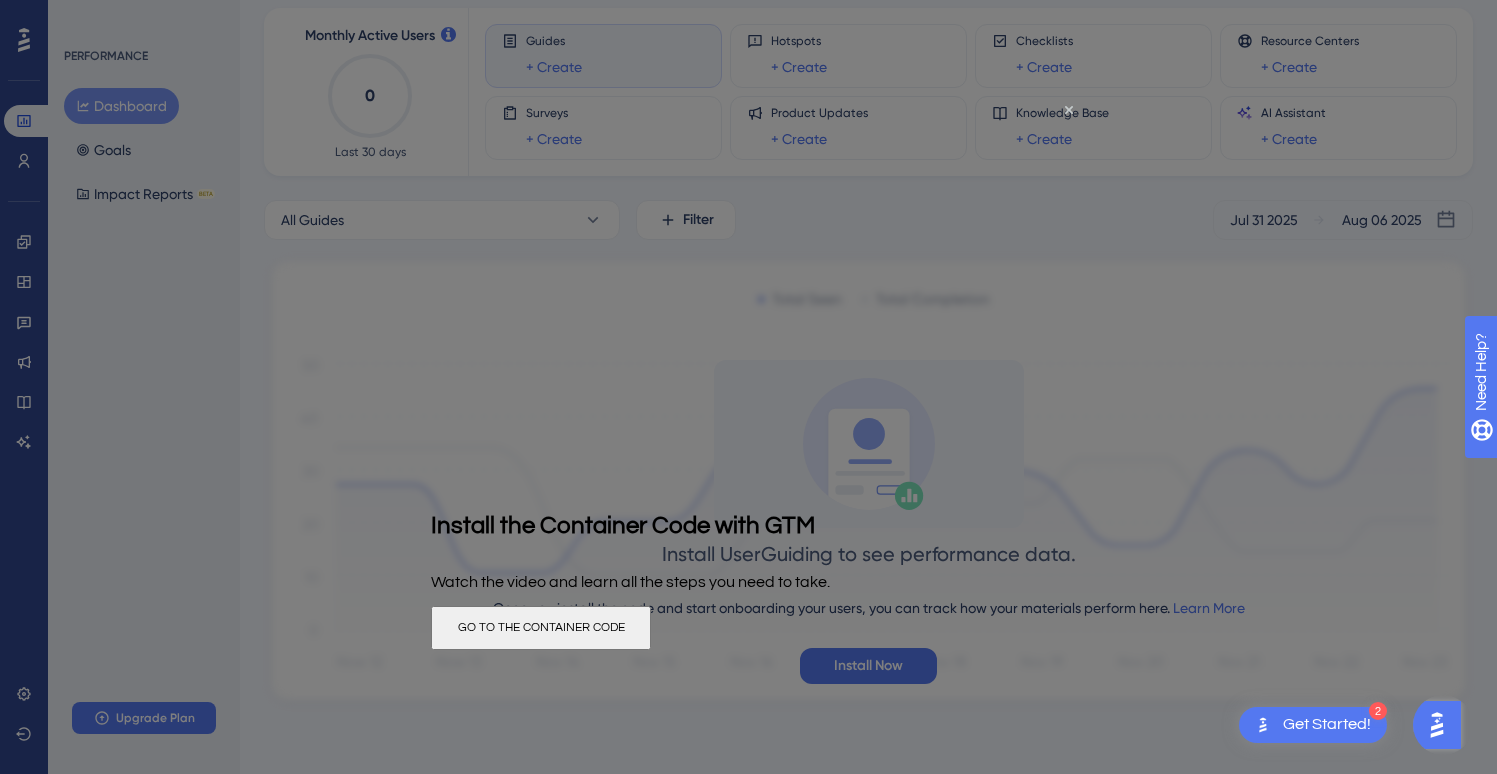 click on "GO TO THE CONTAINER CODE" at bounding box center [541, 628] 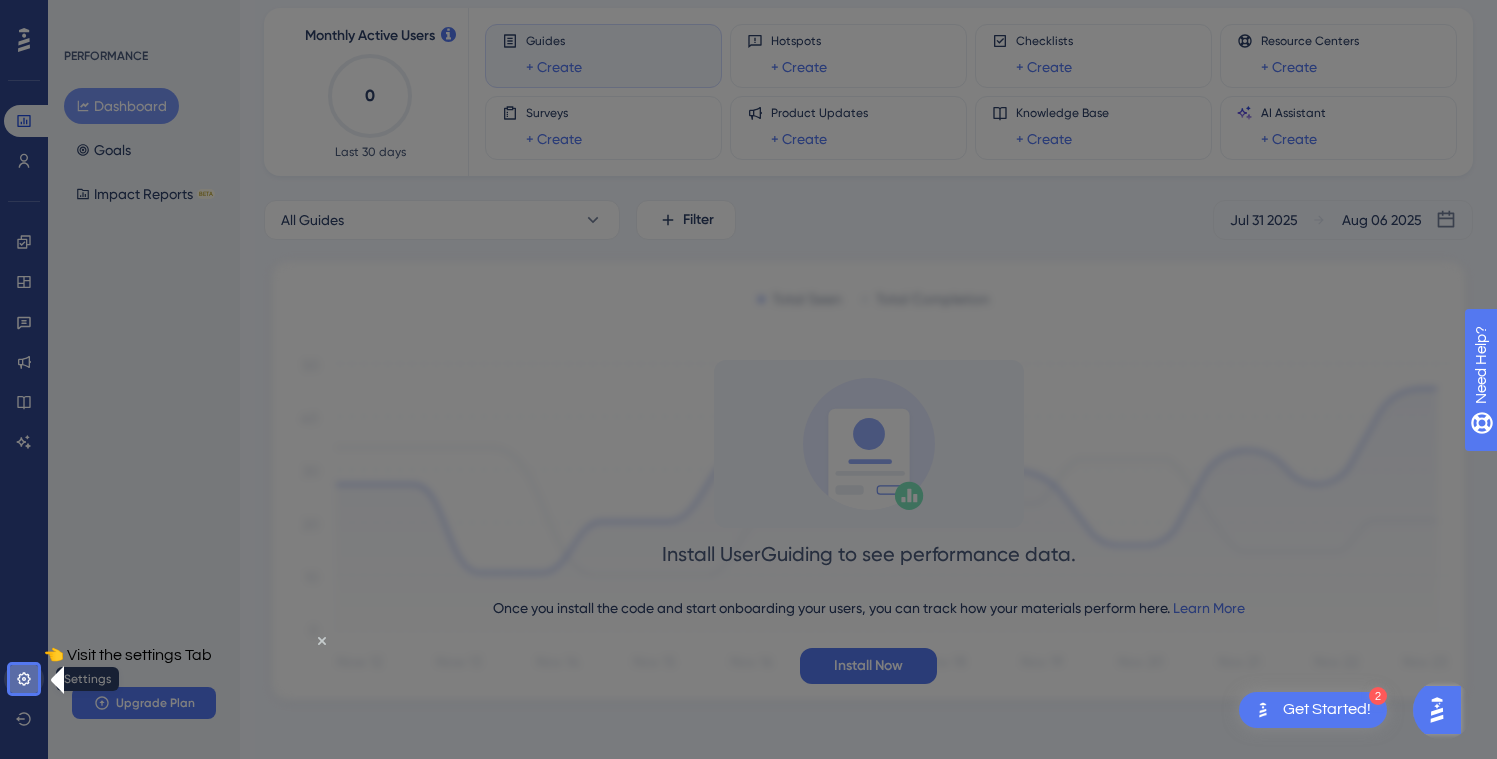 click 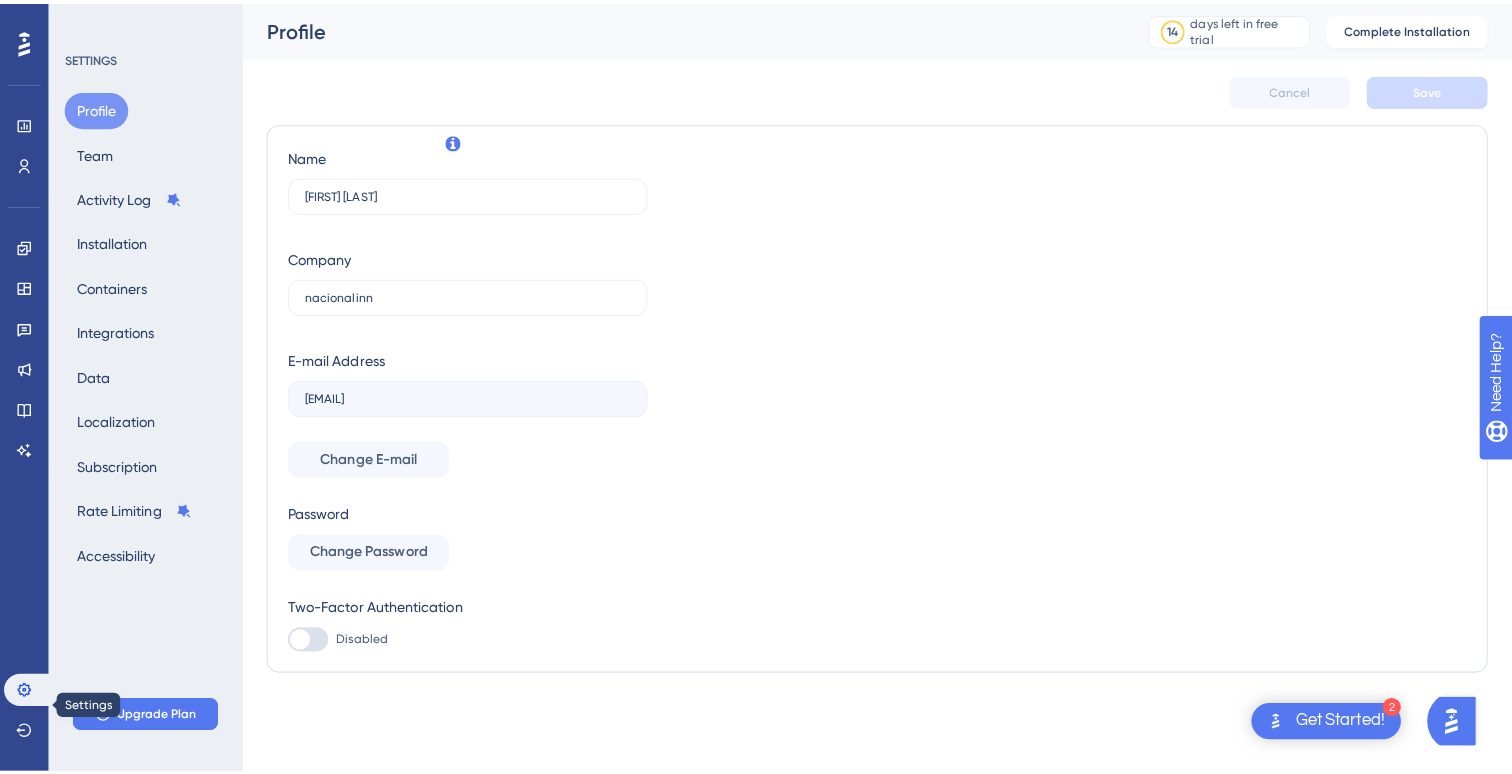 scroll, scrollTop: 0, scrollLeft: 0, axis: both 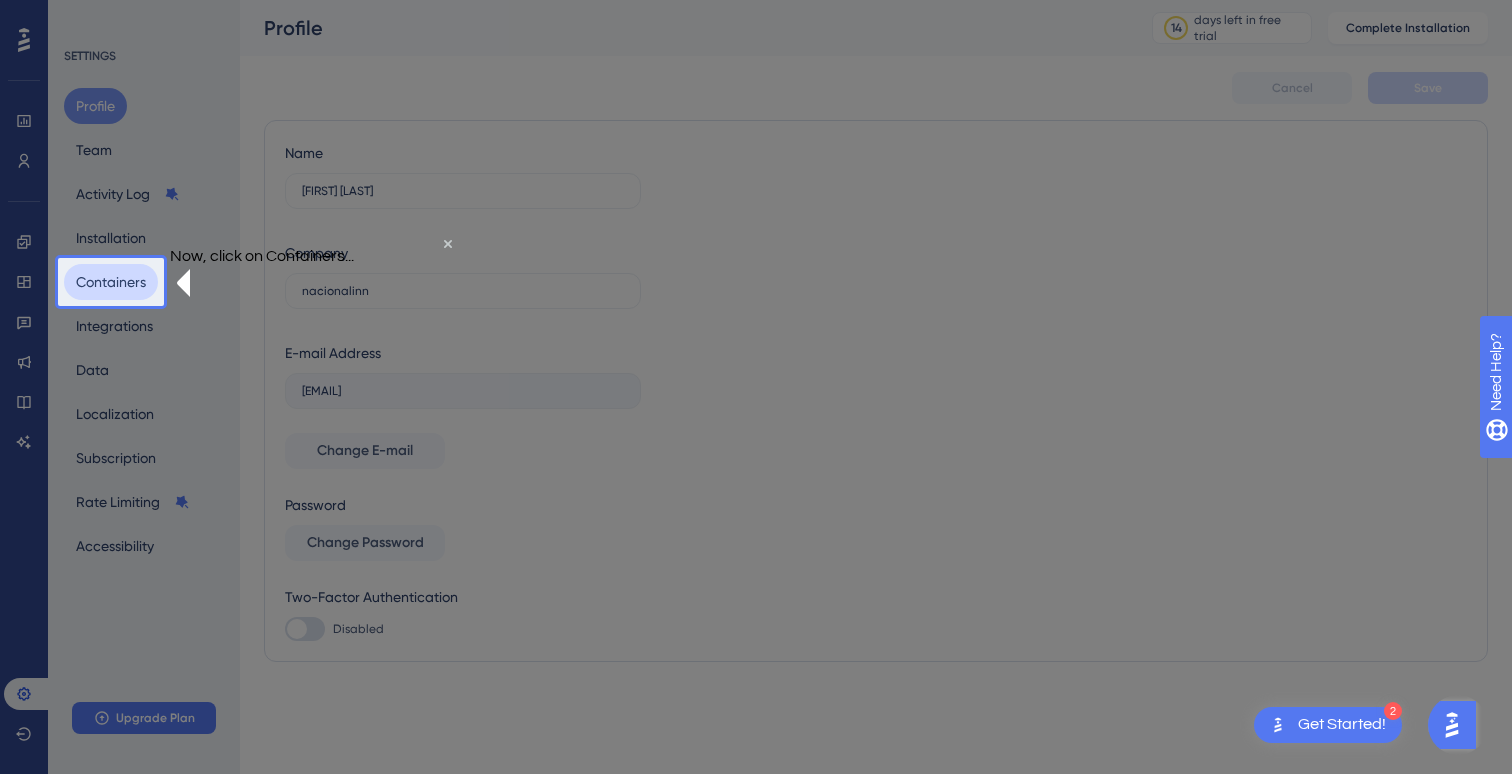 click on "Containers" at bounding box center [111, 282] 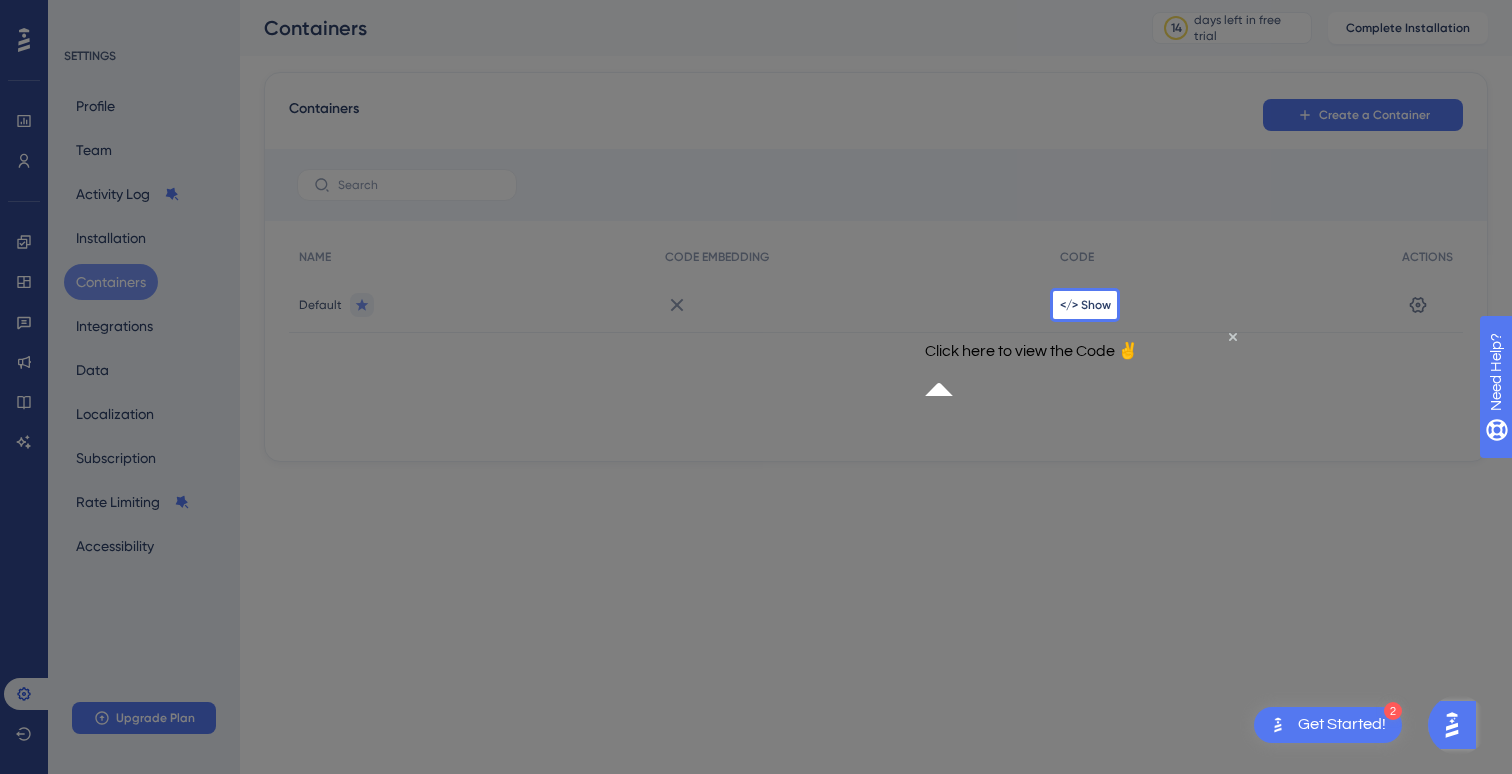 drag, startPoint x: 1077, startPoint y: 379, endPoint x: 2168, endPoint y: 691, distance: 1134.7356 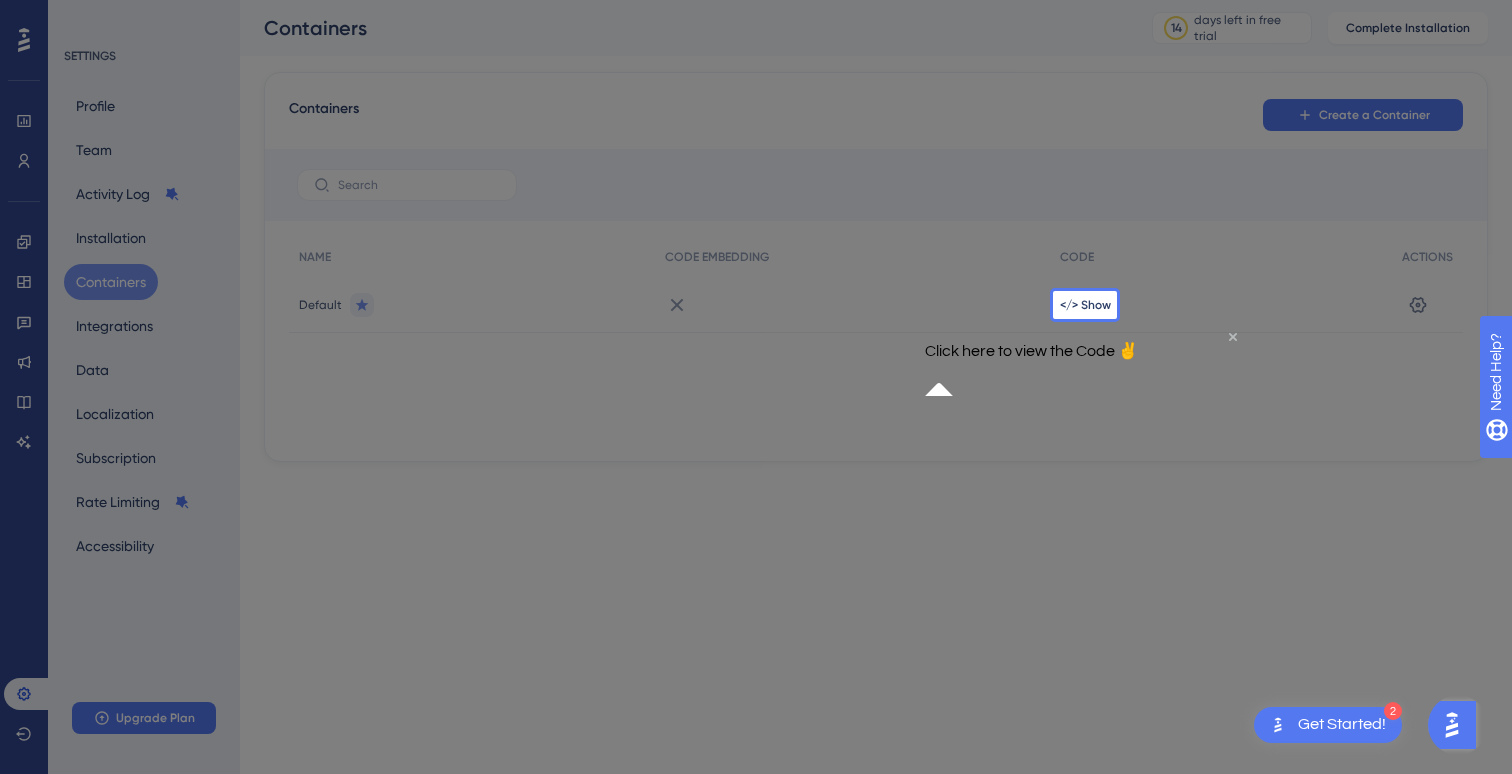 click 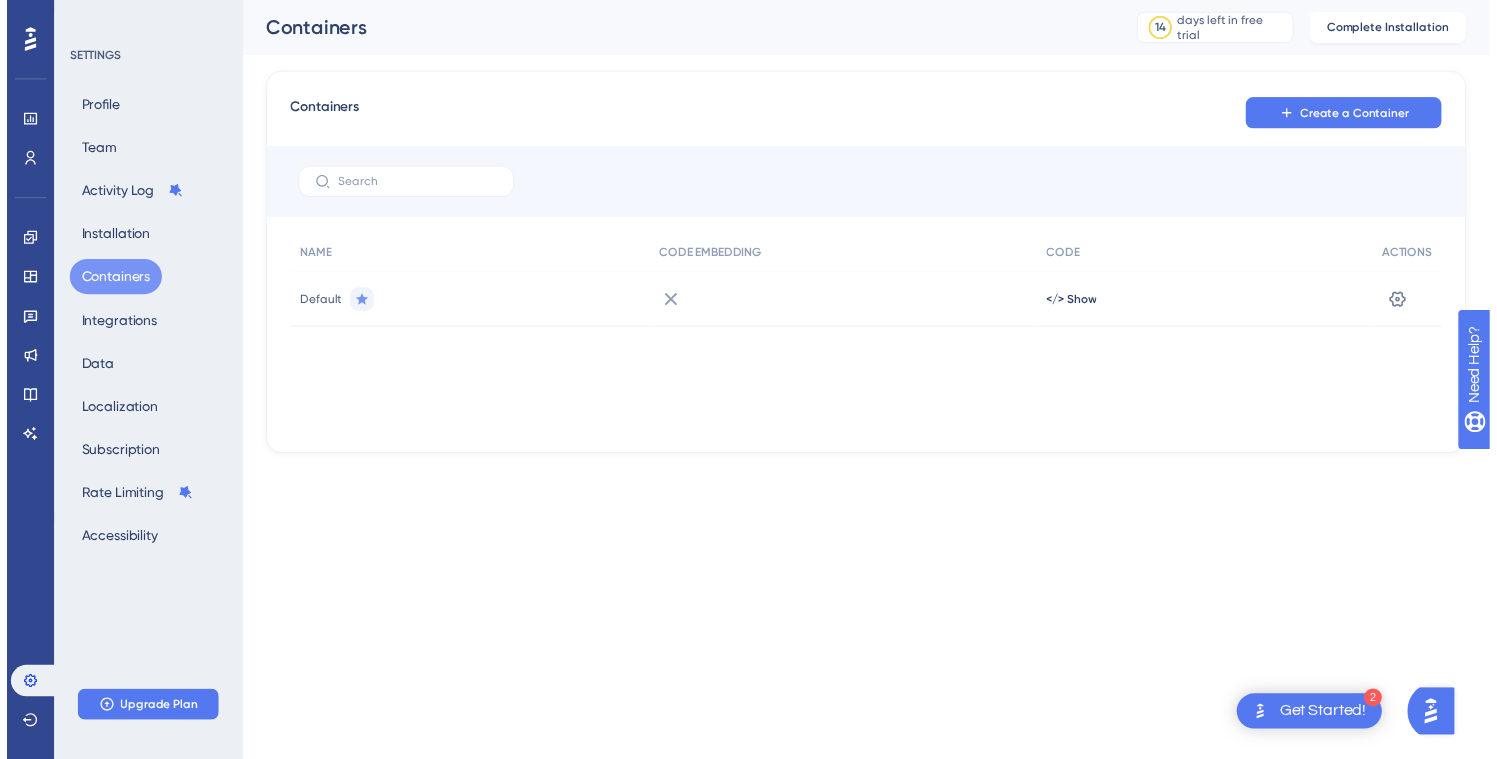scroll, scrollTop: 0, scrollLeft: 0, axis: both 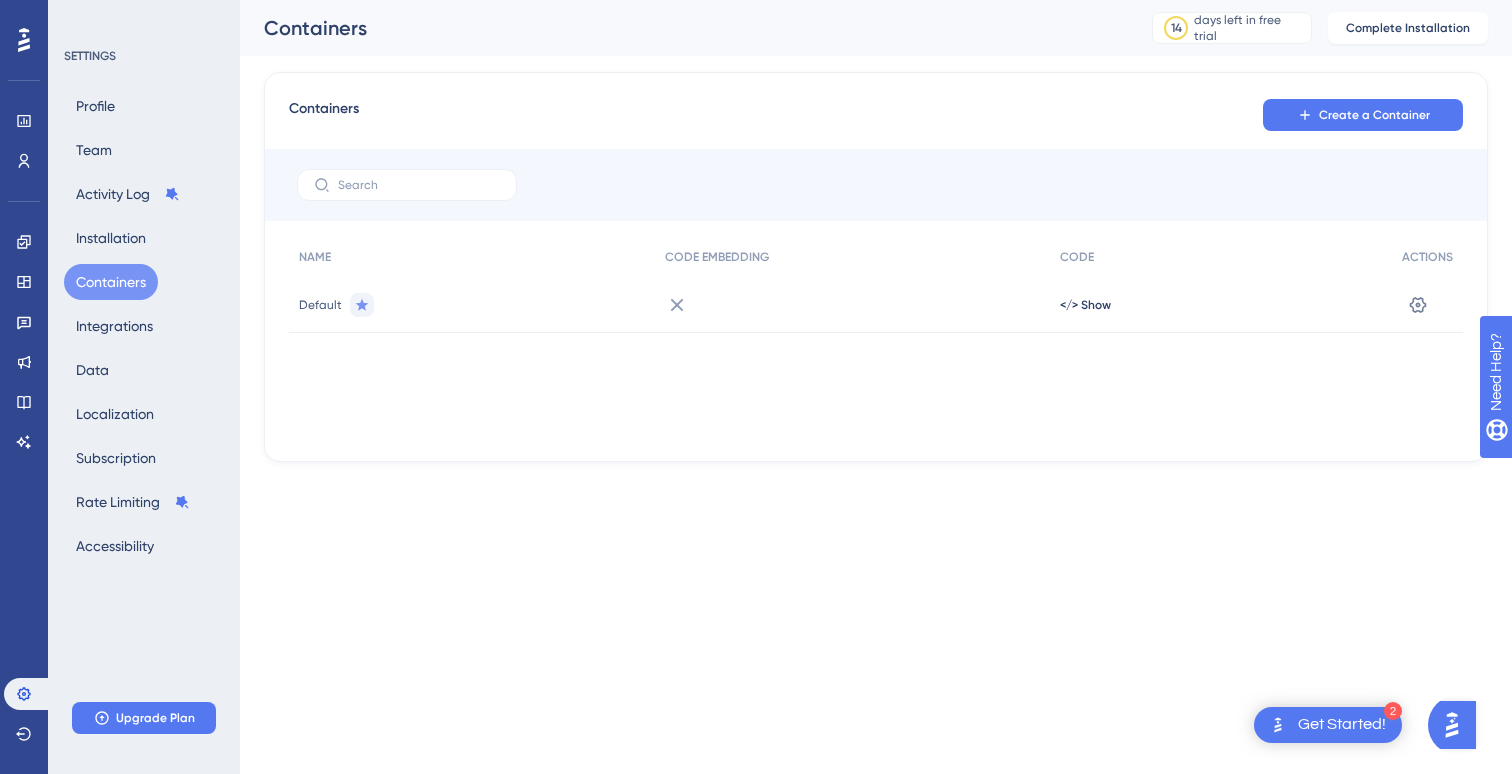 click on "✨ Save My Spot!✨" at bounding box center (758, 189) 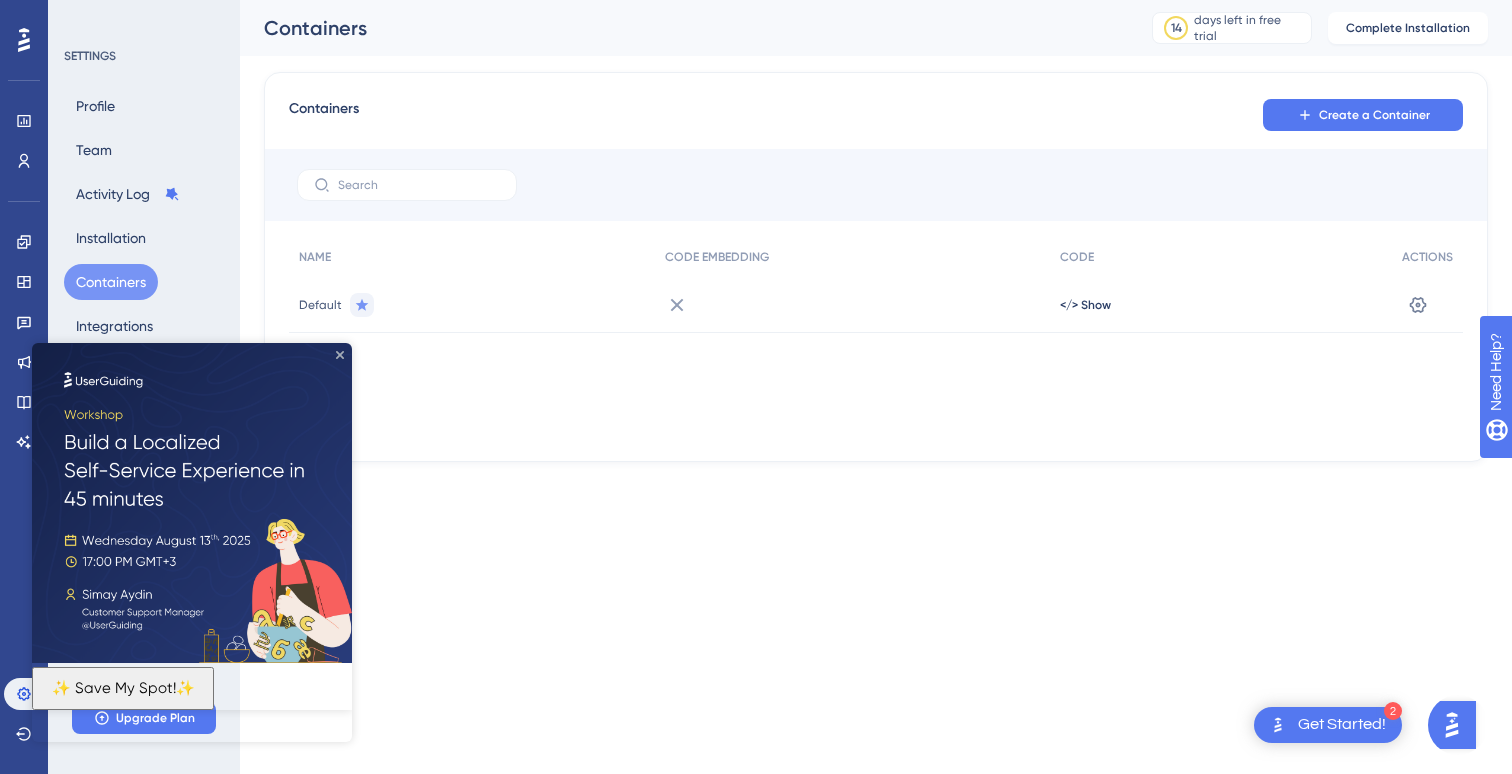 click 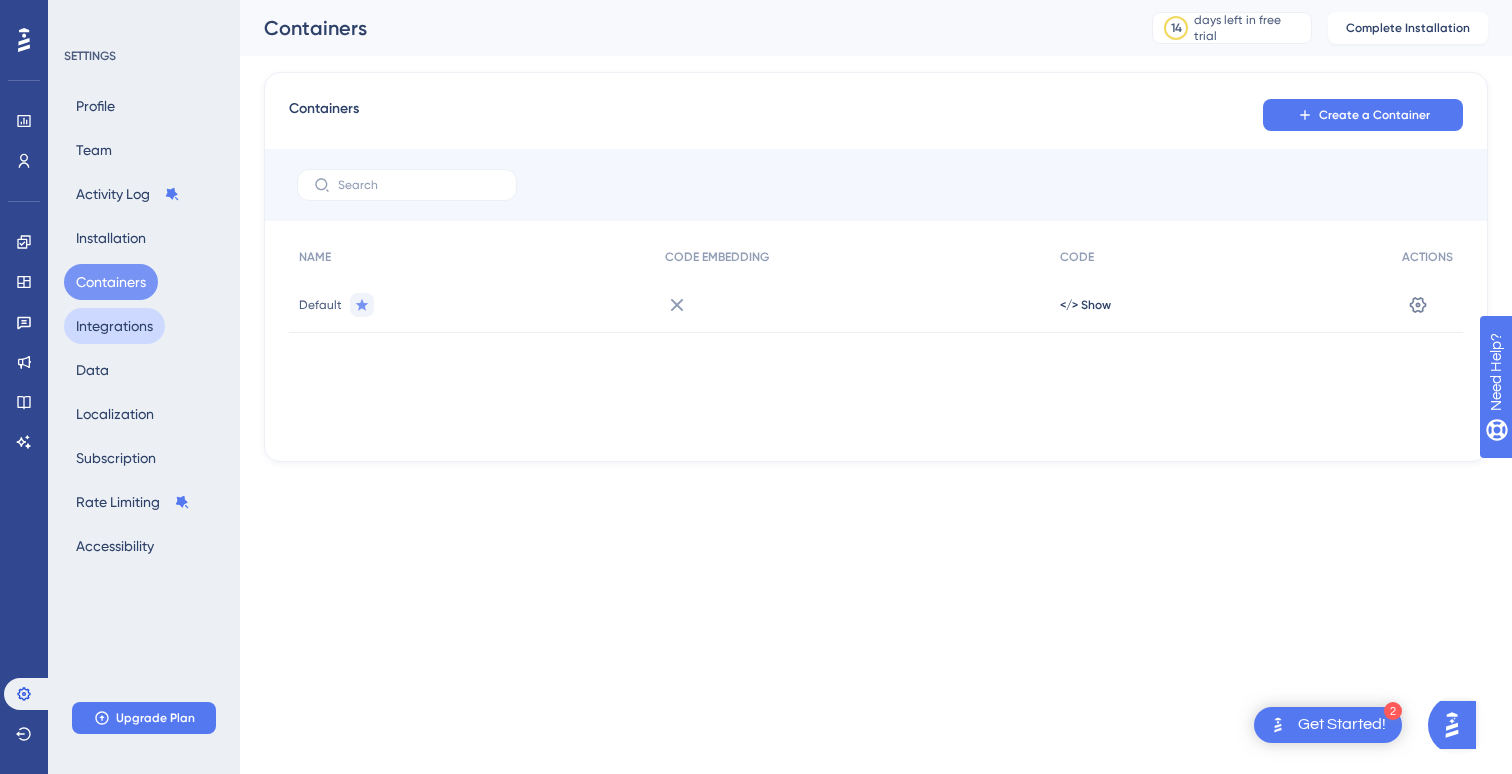click on "Integrations" at bounding box center [114, 326] 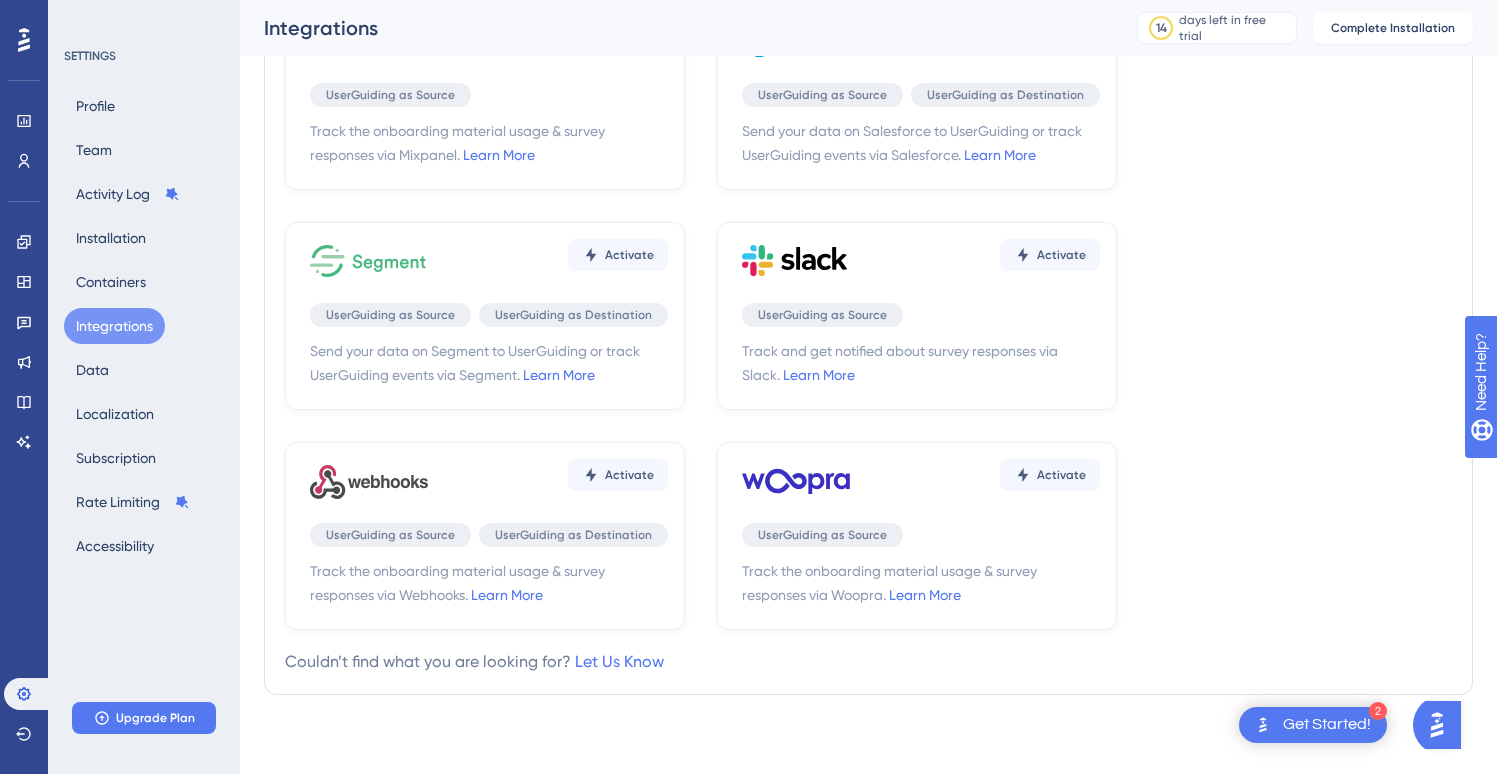 scroll, scrollTop: 592, scrollLeft: 0, axis: vertical 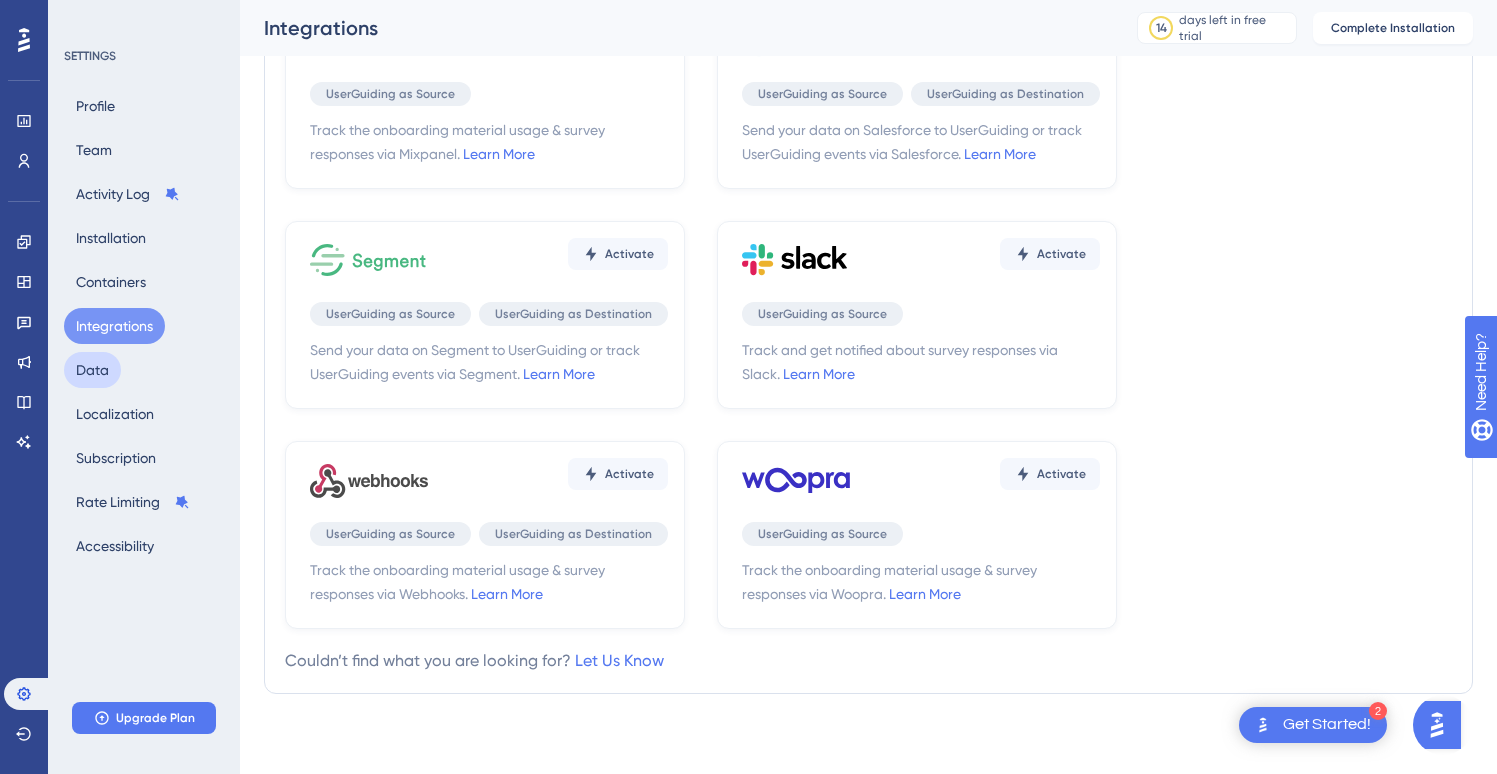 click on "Data" at bounding box center (92, 370) 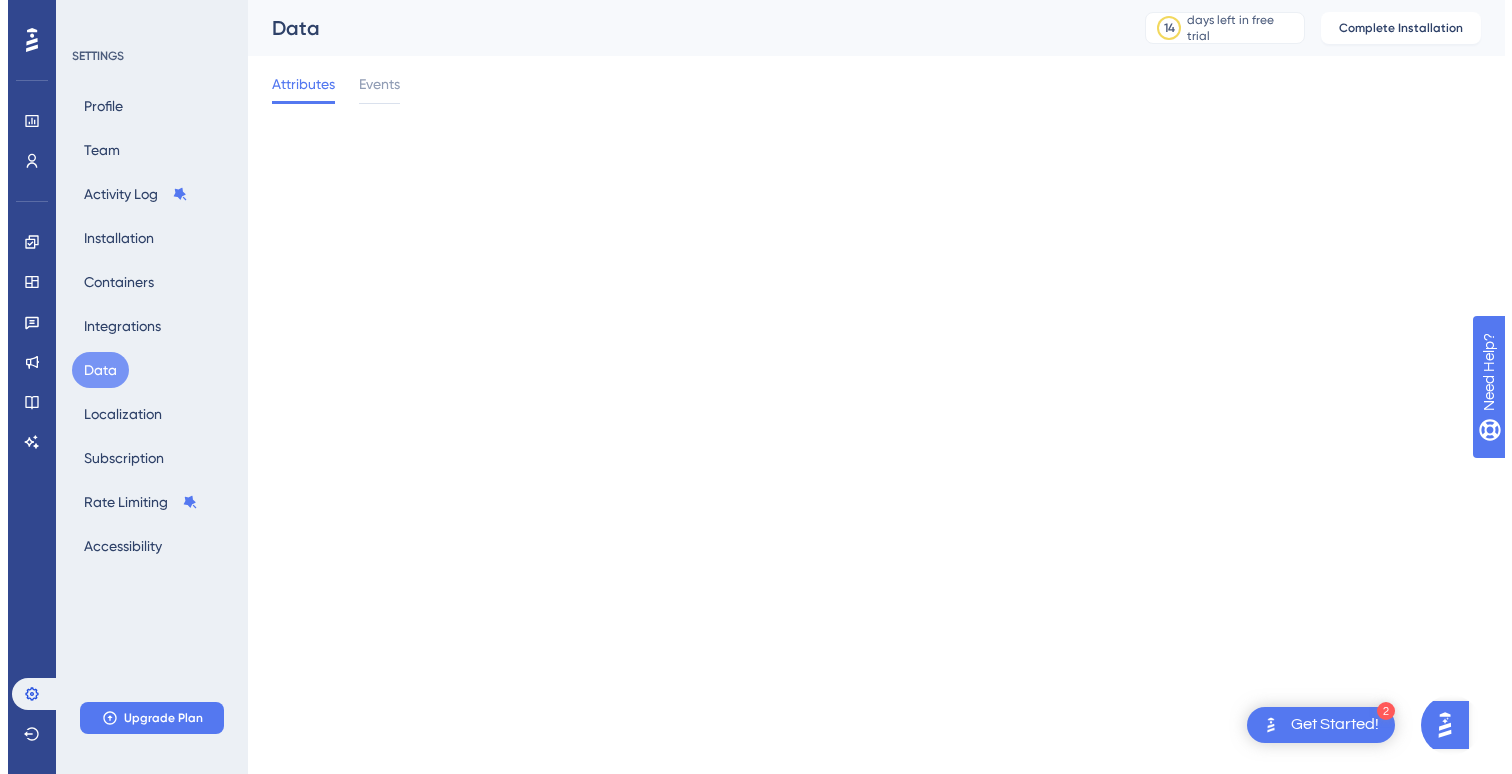 scroll, scrollTop: 0, scrollLeft: 0, axis: both 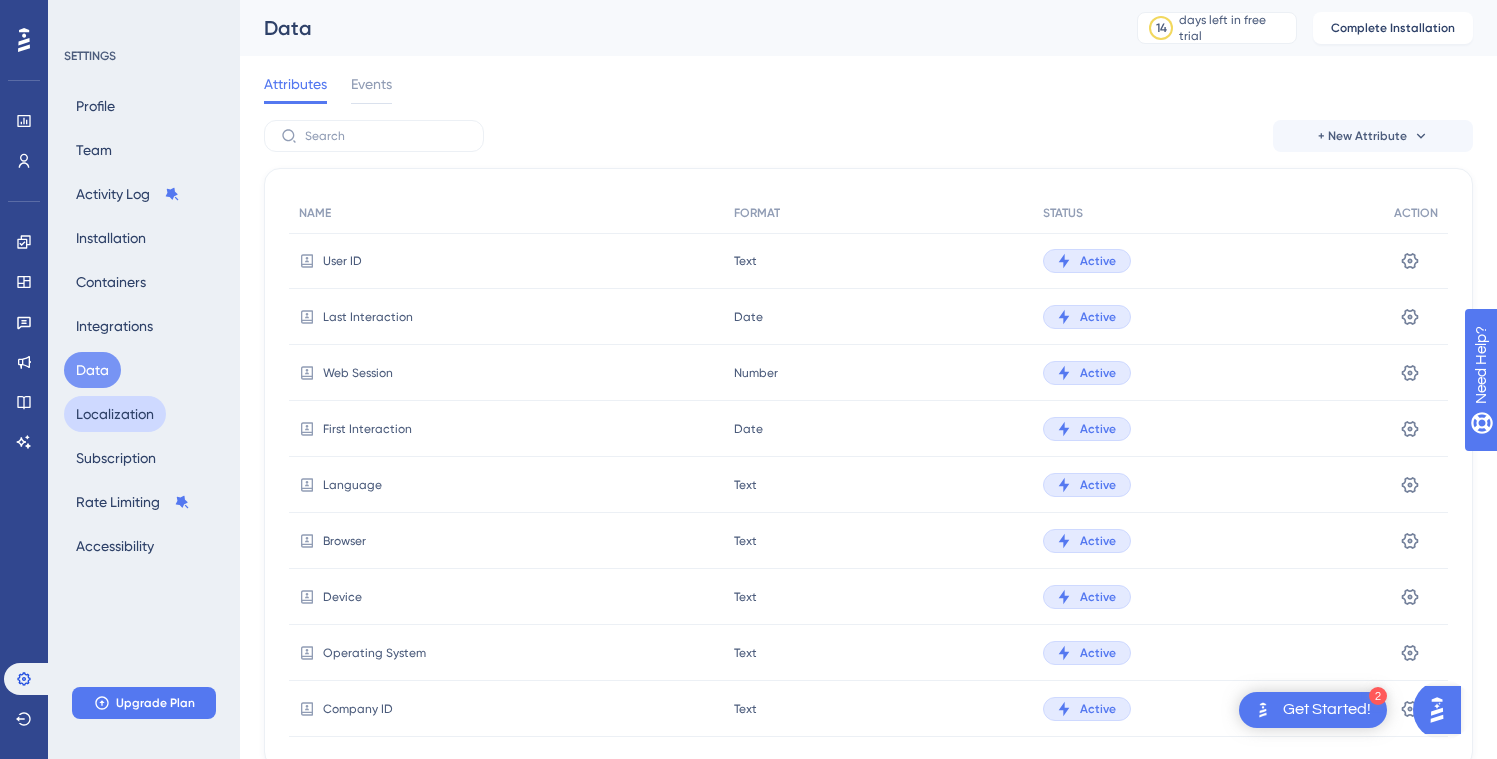 click on "Localization" at bounding box center [115, 414] 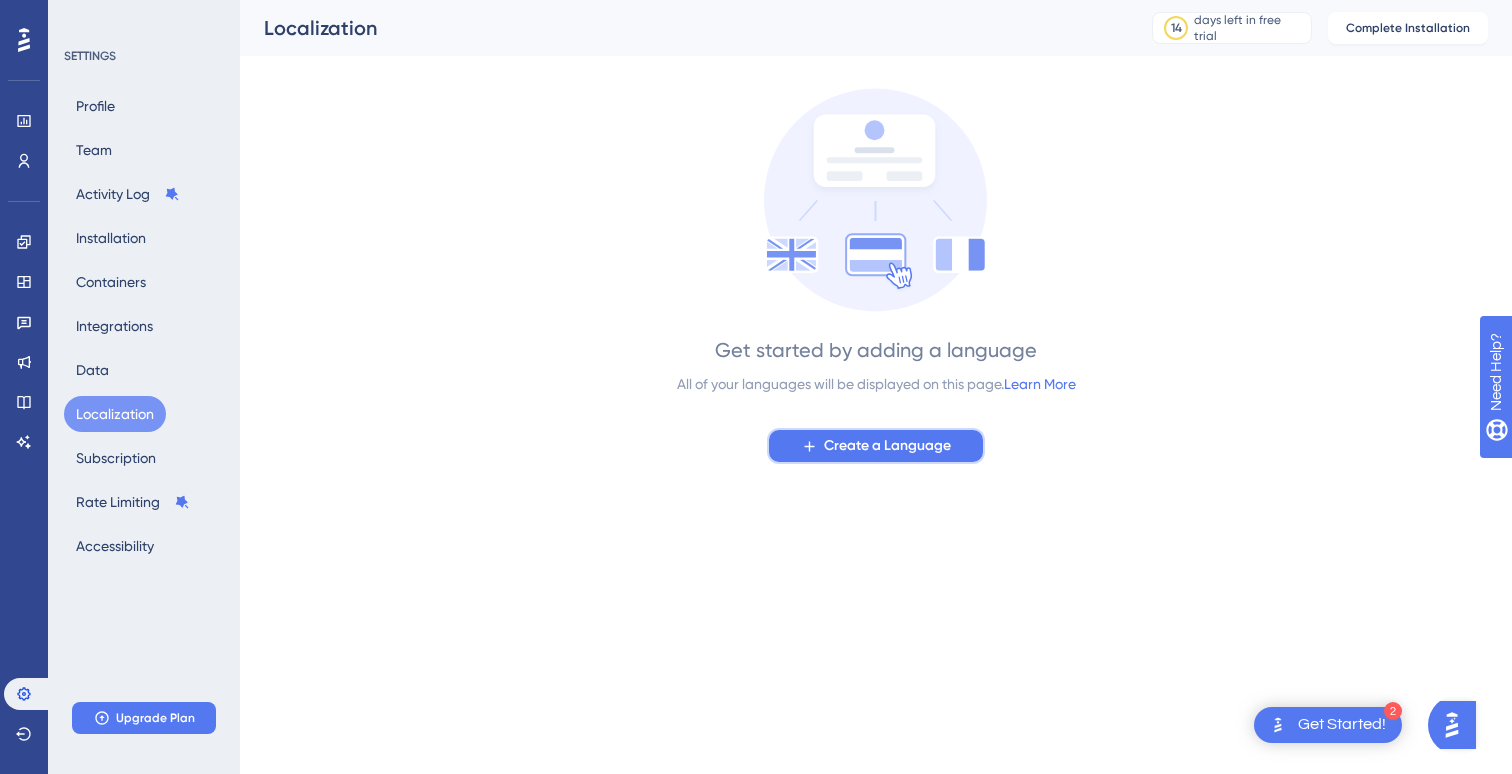 click on "Create a Language" at bounding box center [887, 446] 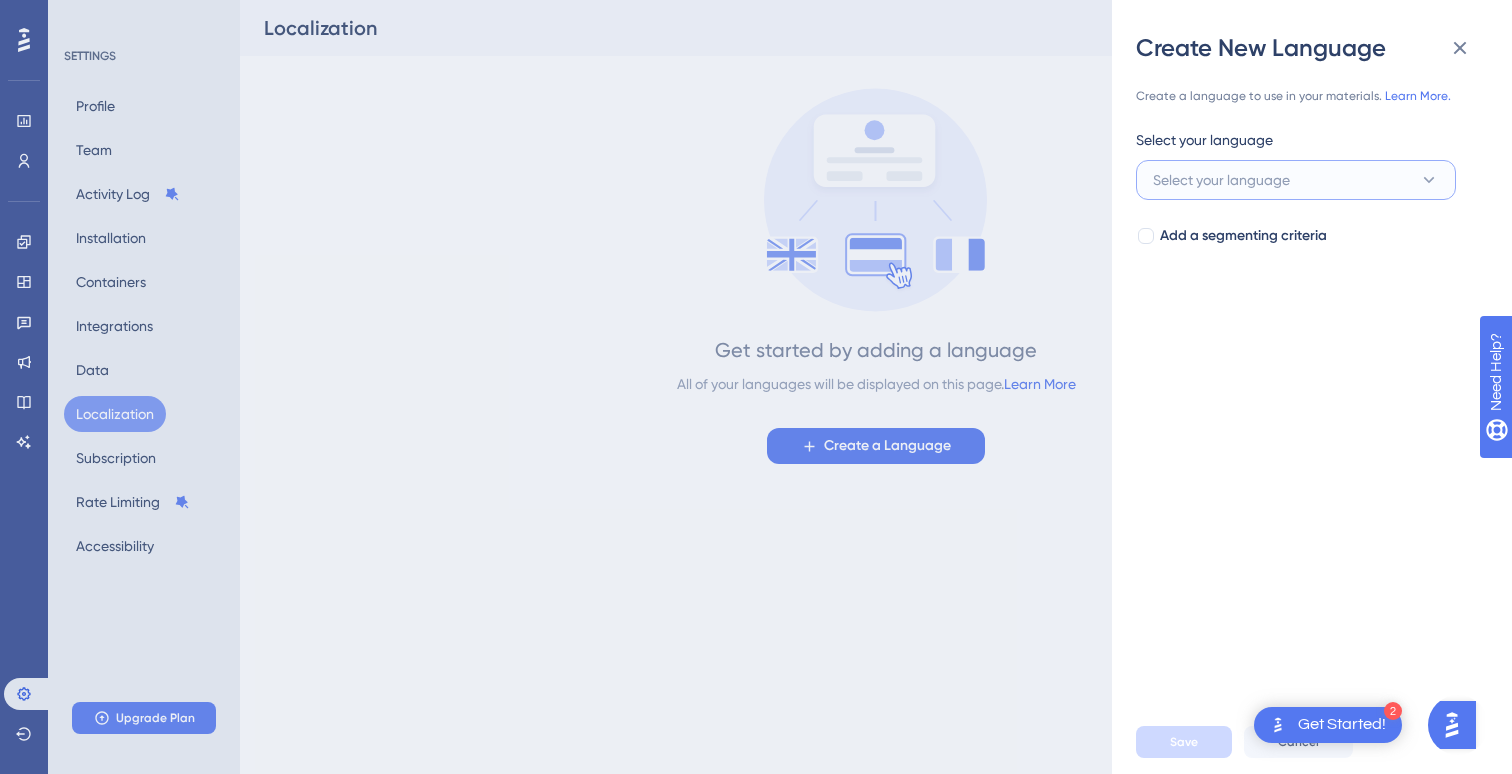 click on "Select your language" at bounding box center (1296, 180) 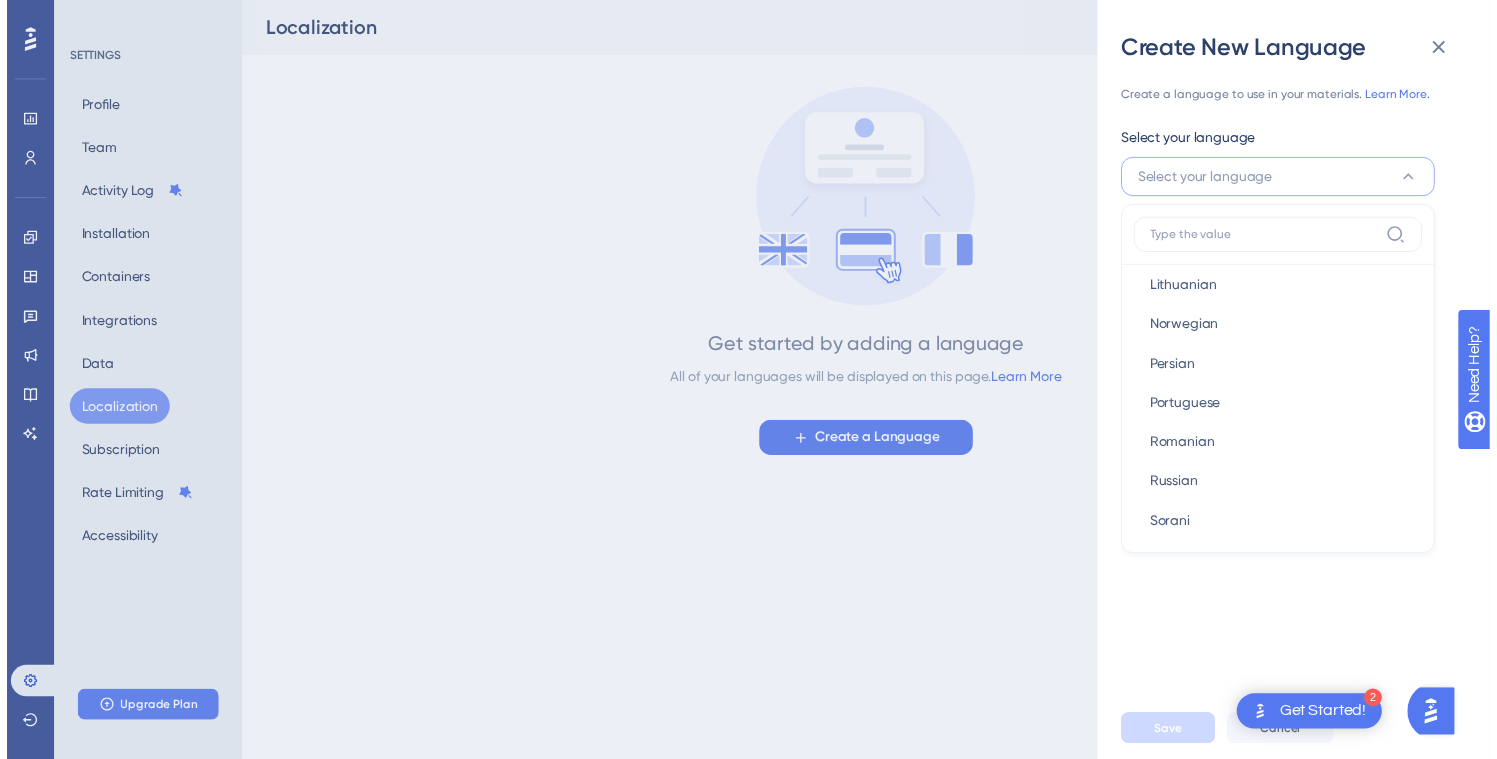 scroll, scrollTop: 902, scrollLeft: 0, axis: vertical 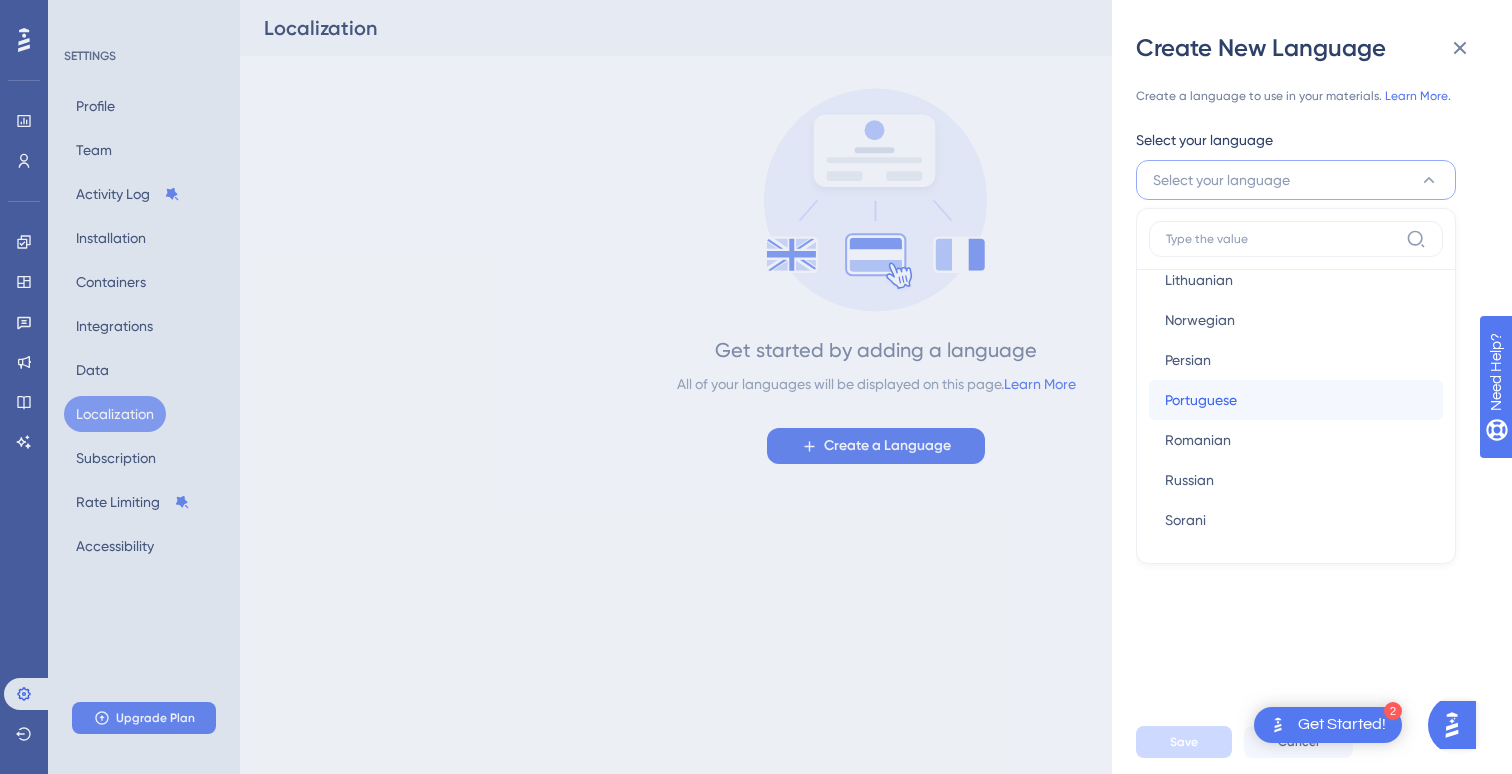 click on "Portuguese" at bounding box center [1201, 400] 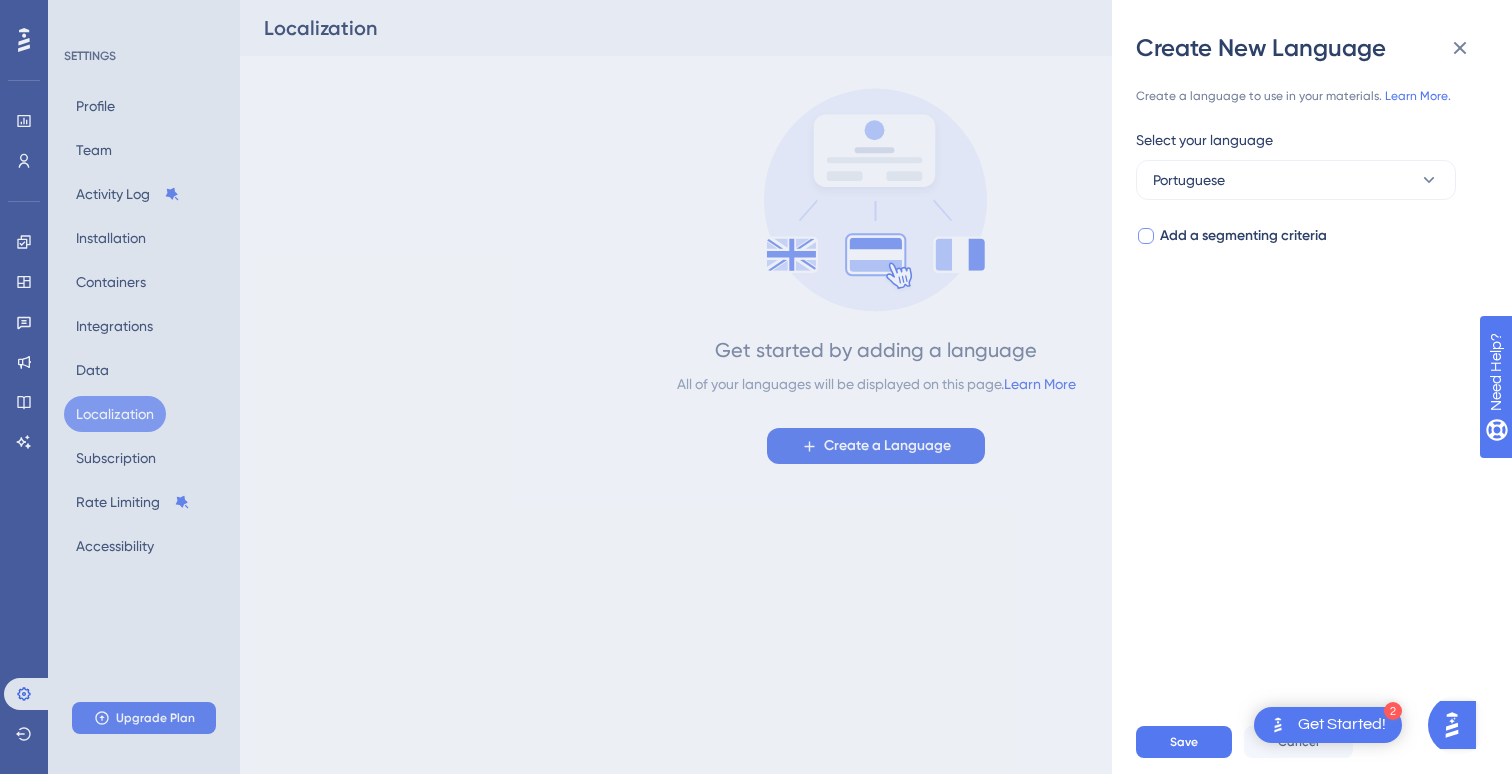 click at bounding box center (1146, 236) 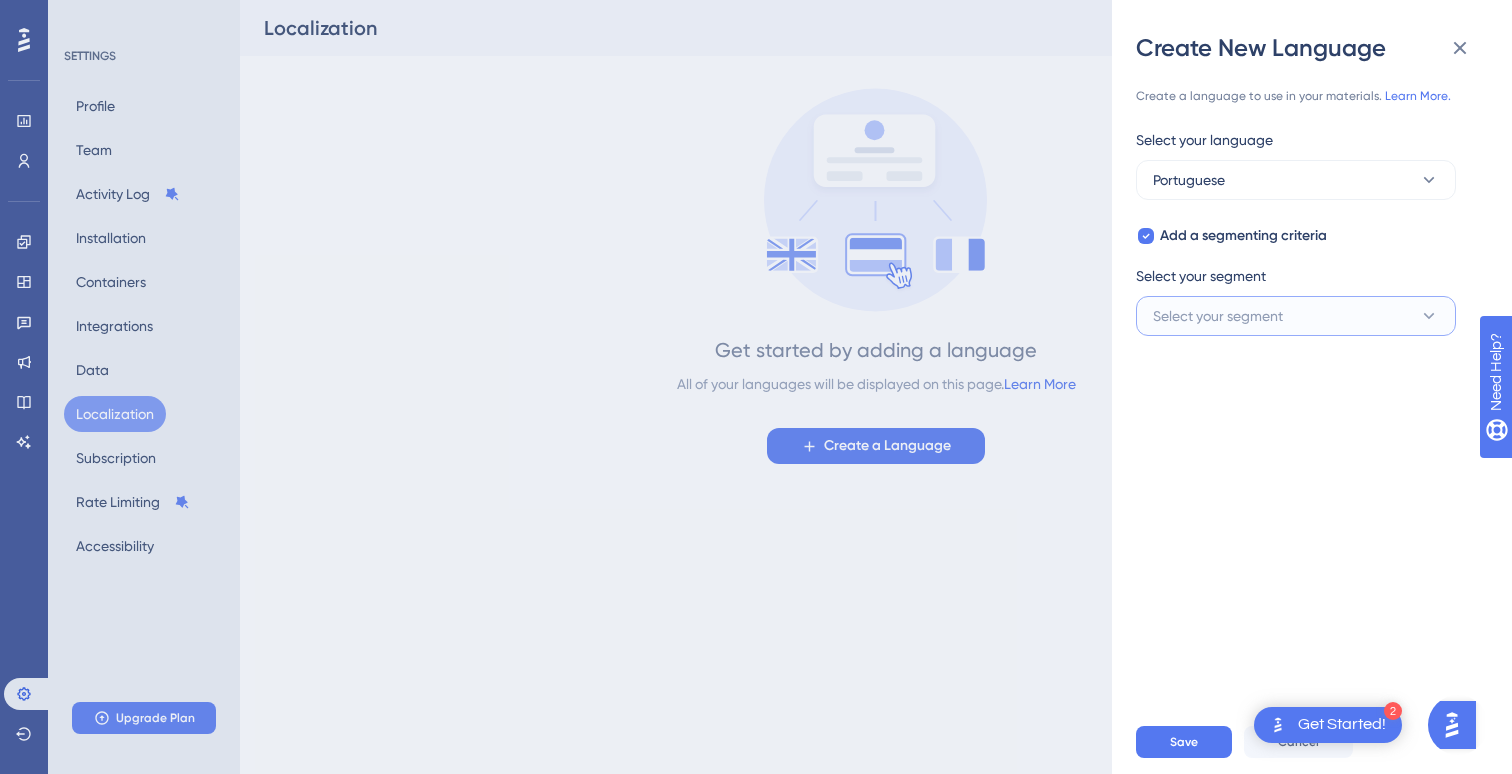 click on "Select your segment" at bounding box center [1218, 316] 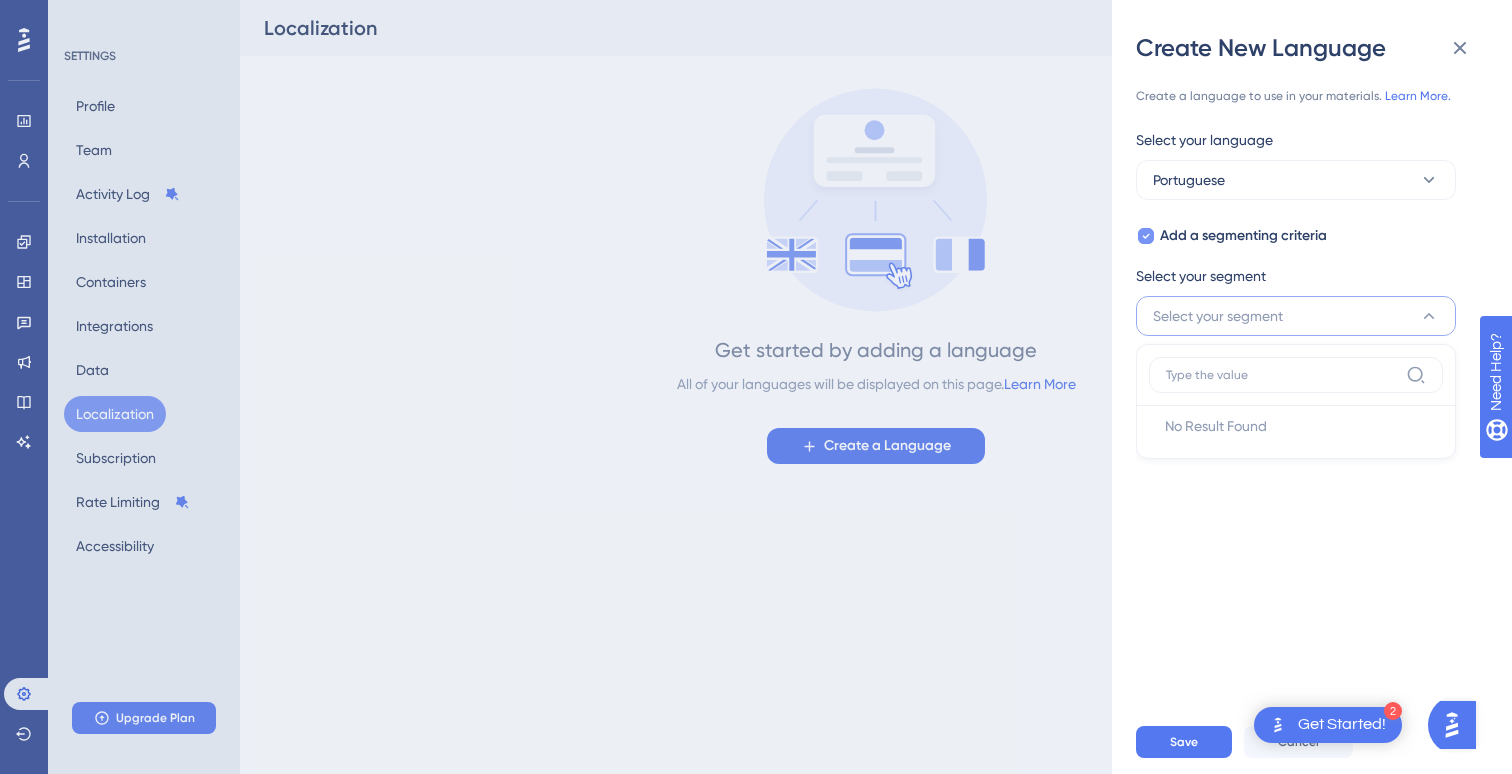 click 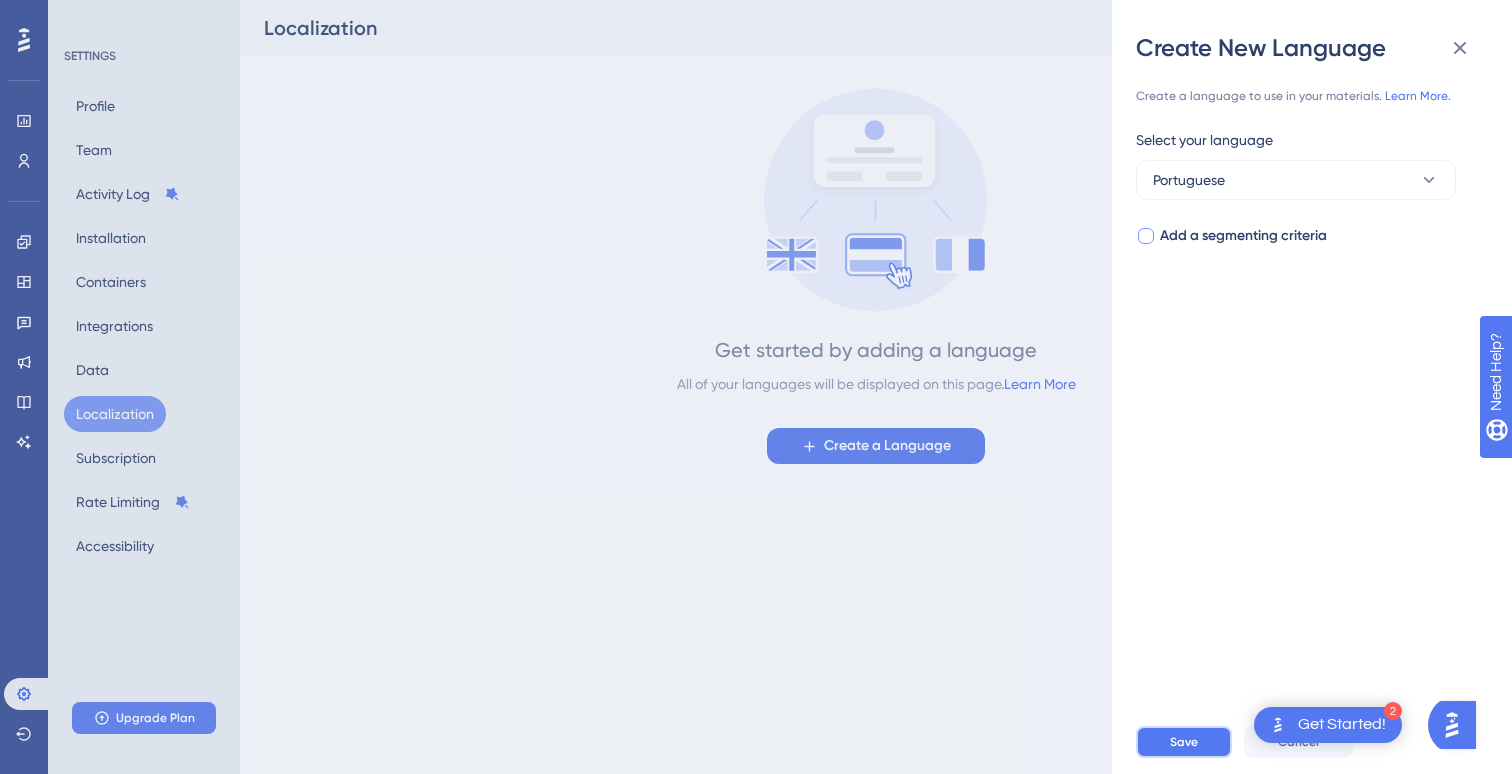 click on "Save" at bounding box center [1184, 742] 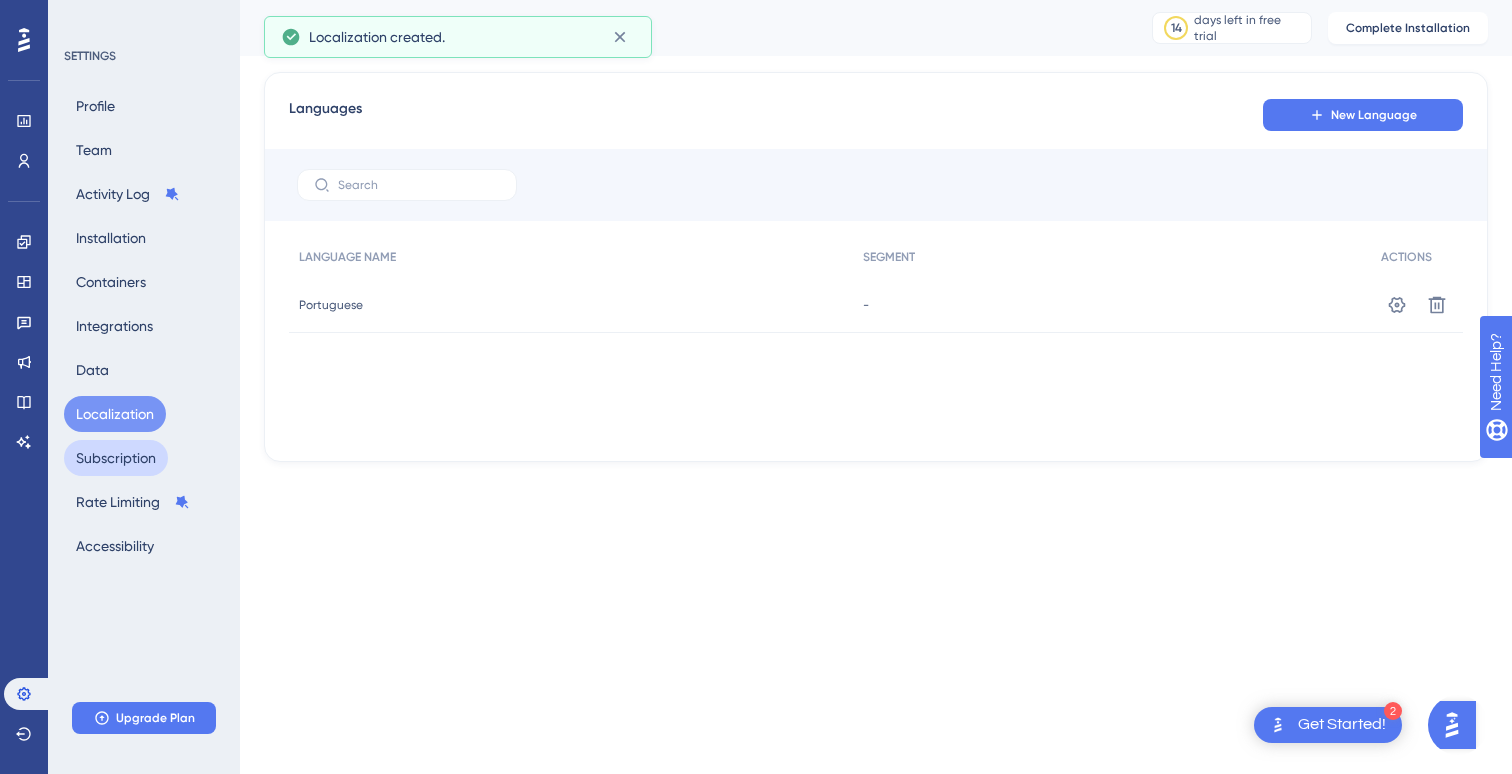 click on "Subscription" at bounding box center [116, 458] 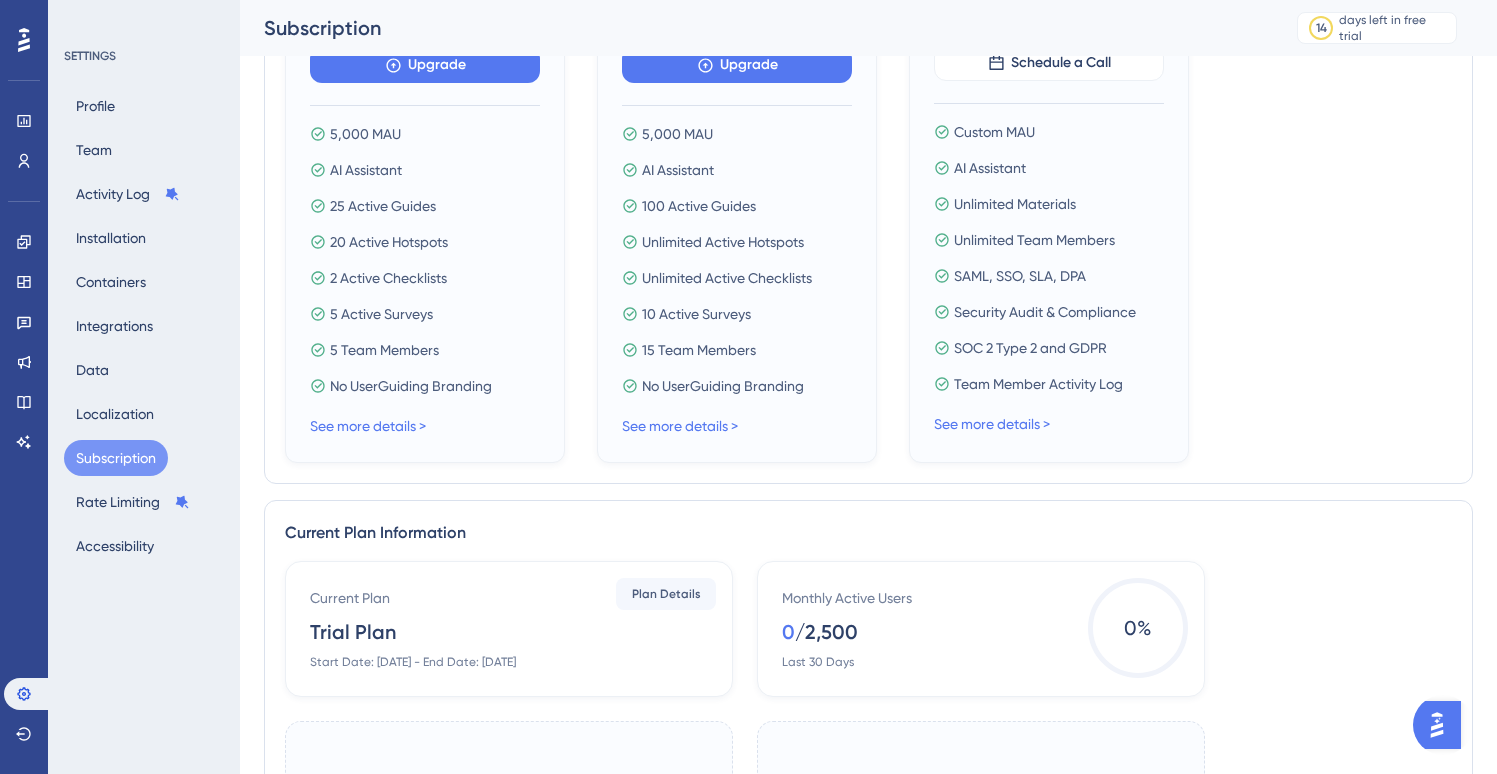 scroll, scrollTop: 489, scrollLeft: 0, axis: vertical 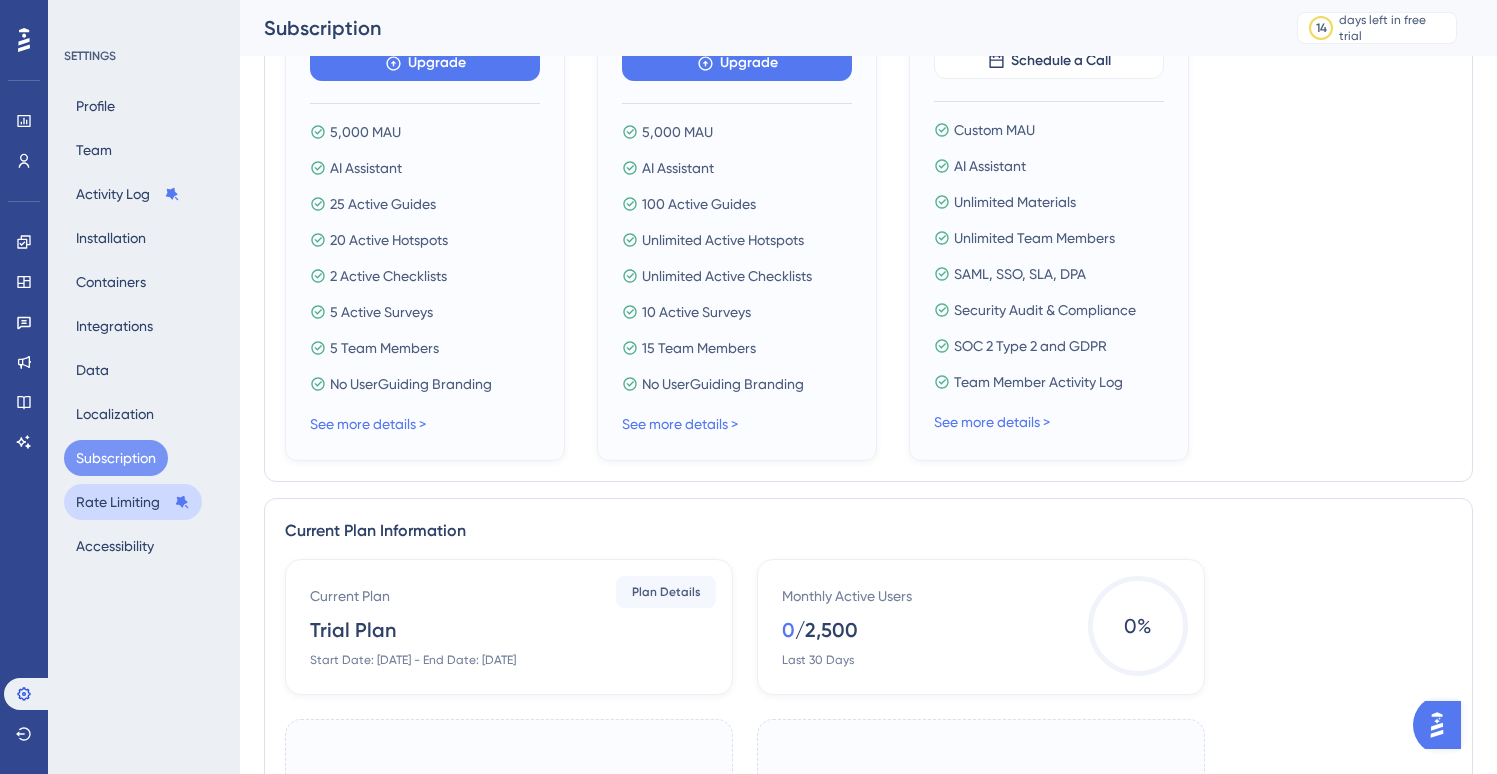 click on "Rate Limiting" at bounding box center [133, 502] 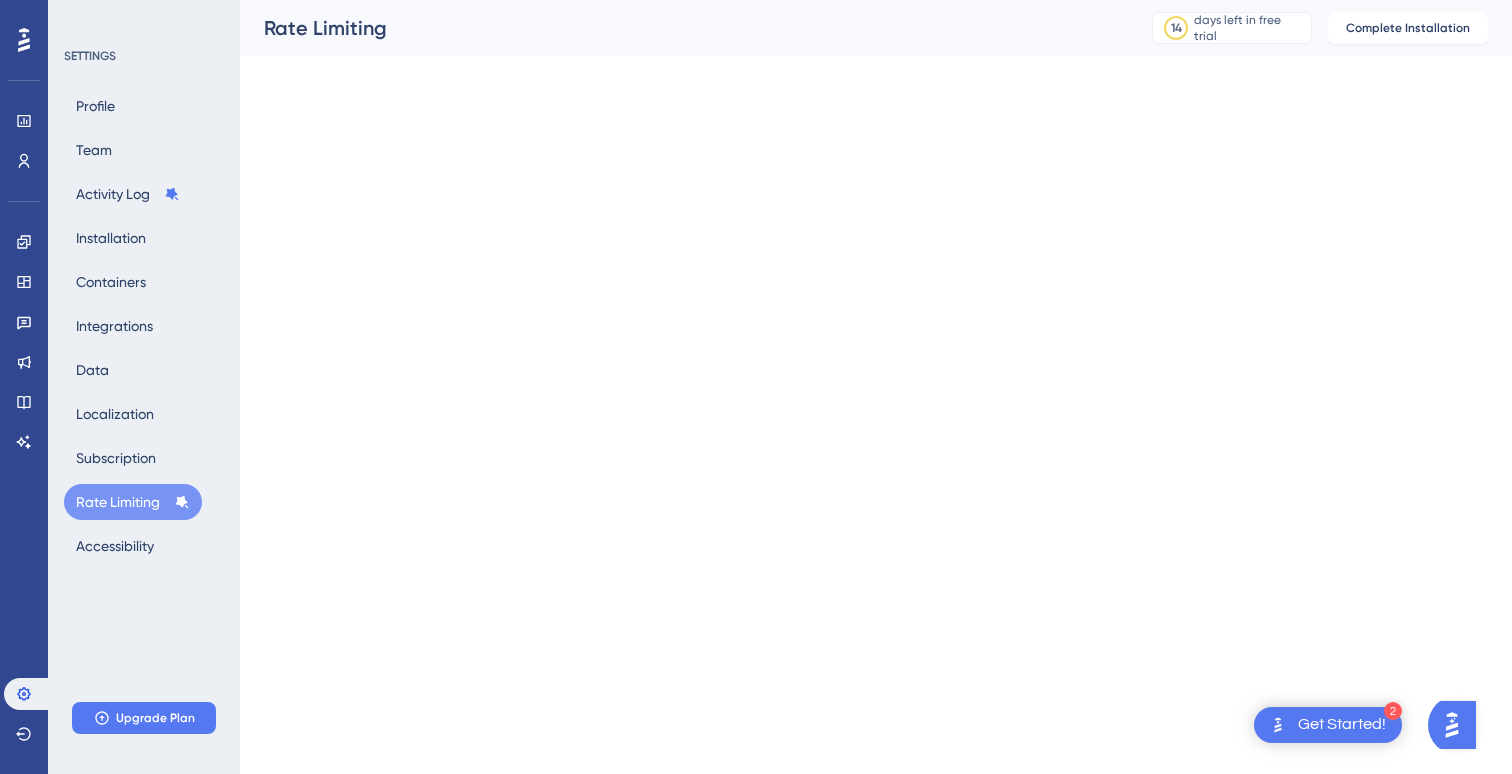 scroll, scrollTop: 0, scrollLeft: 0, axis: both 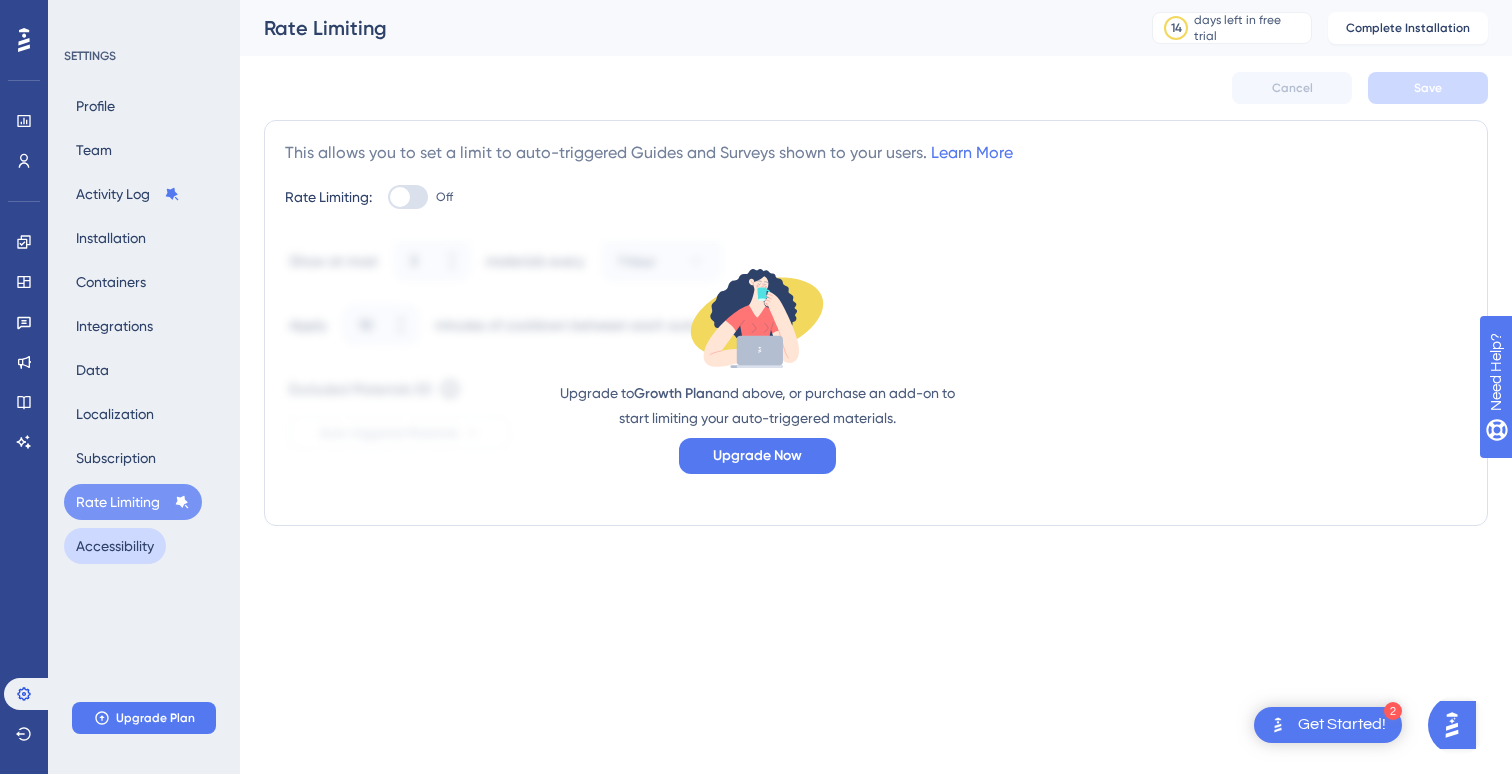 click on "Accessibility" at bounding box center [115, 546] 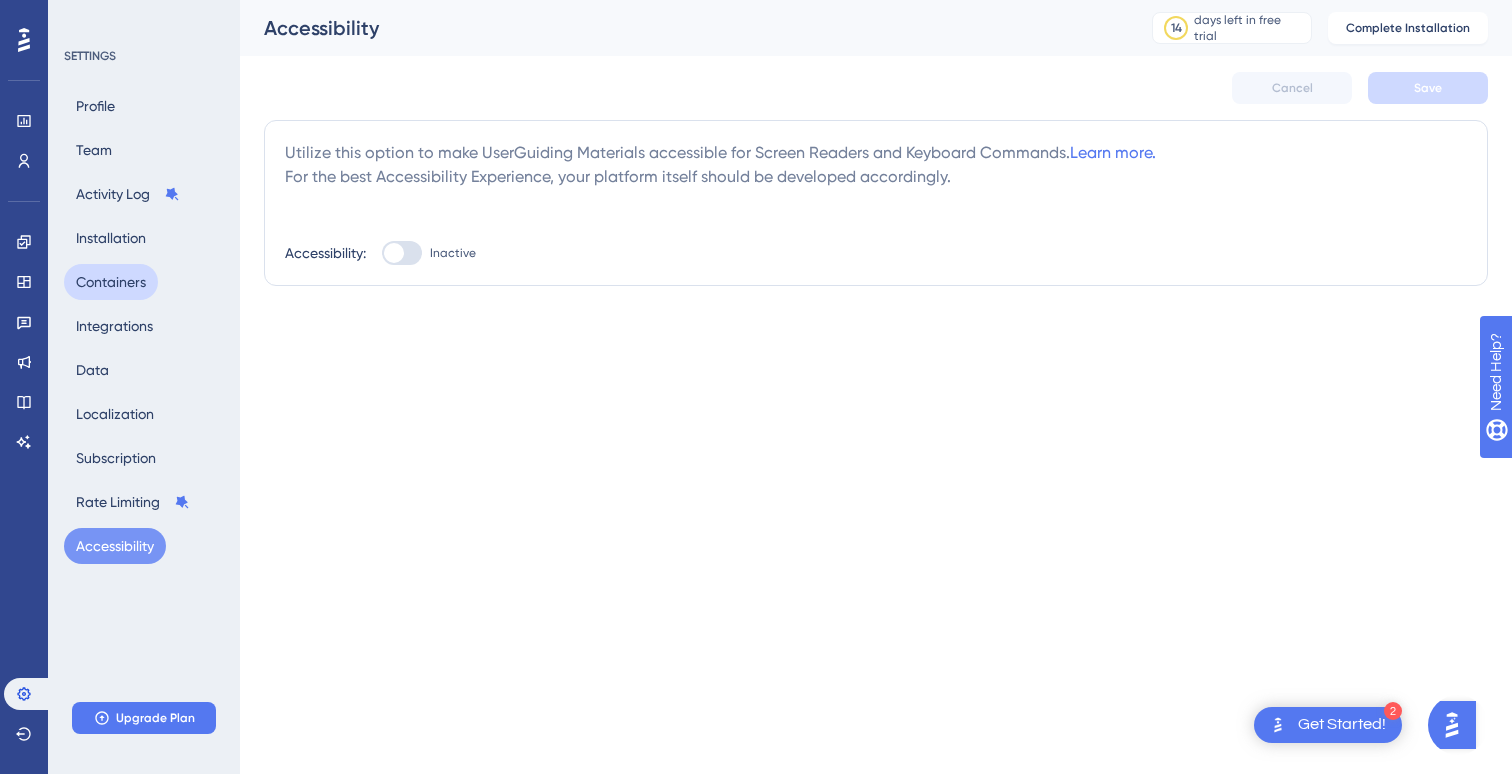 click on "Containers" at bounding box center [111, 282] 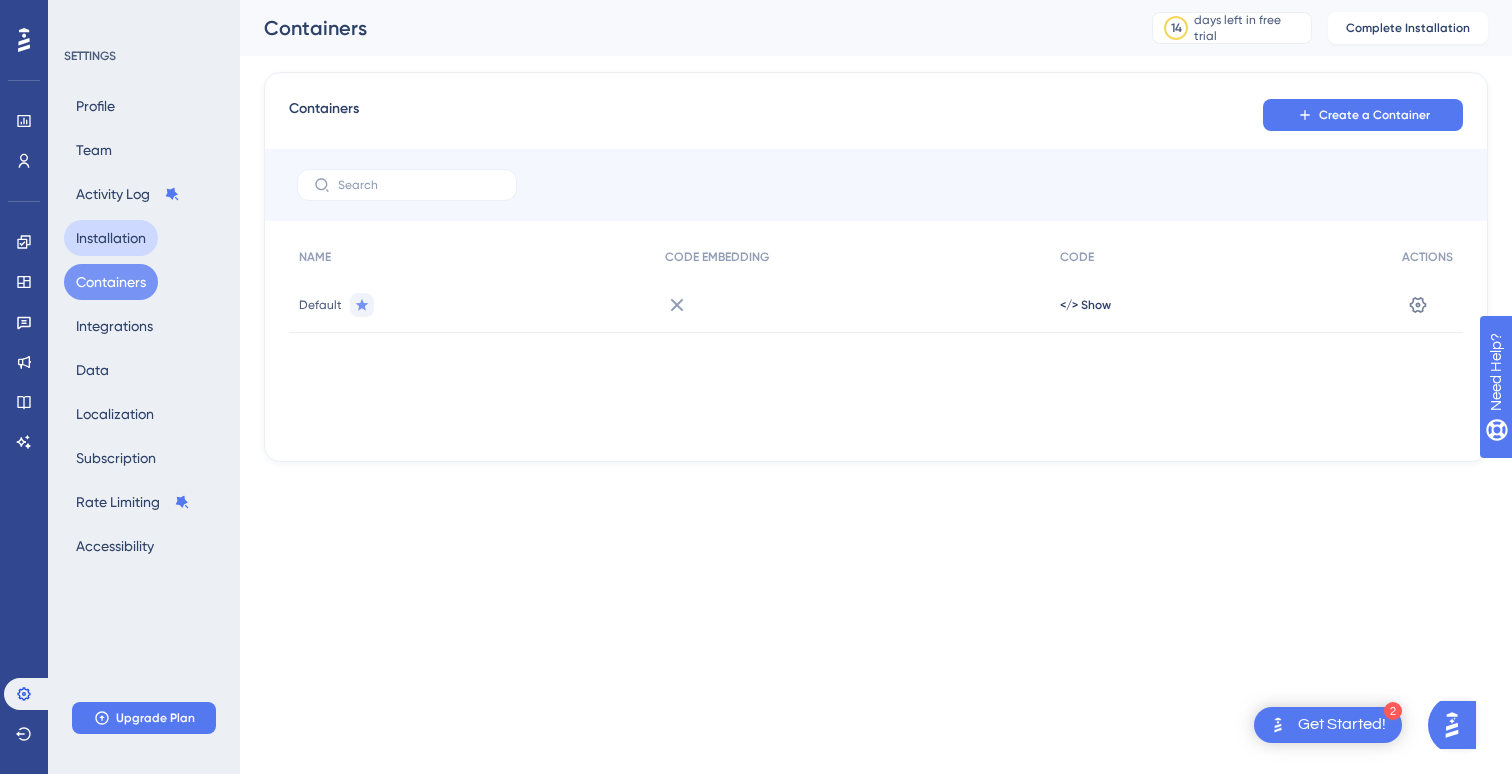 click on "Installation" at bounding box center (111, 238) 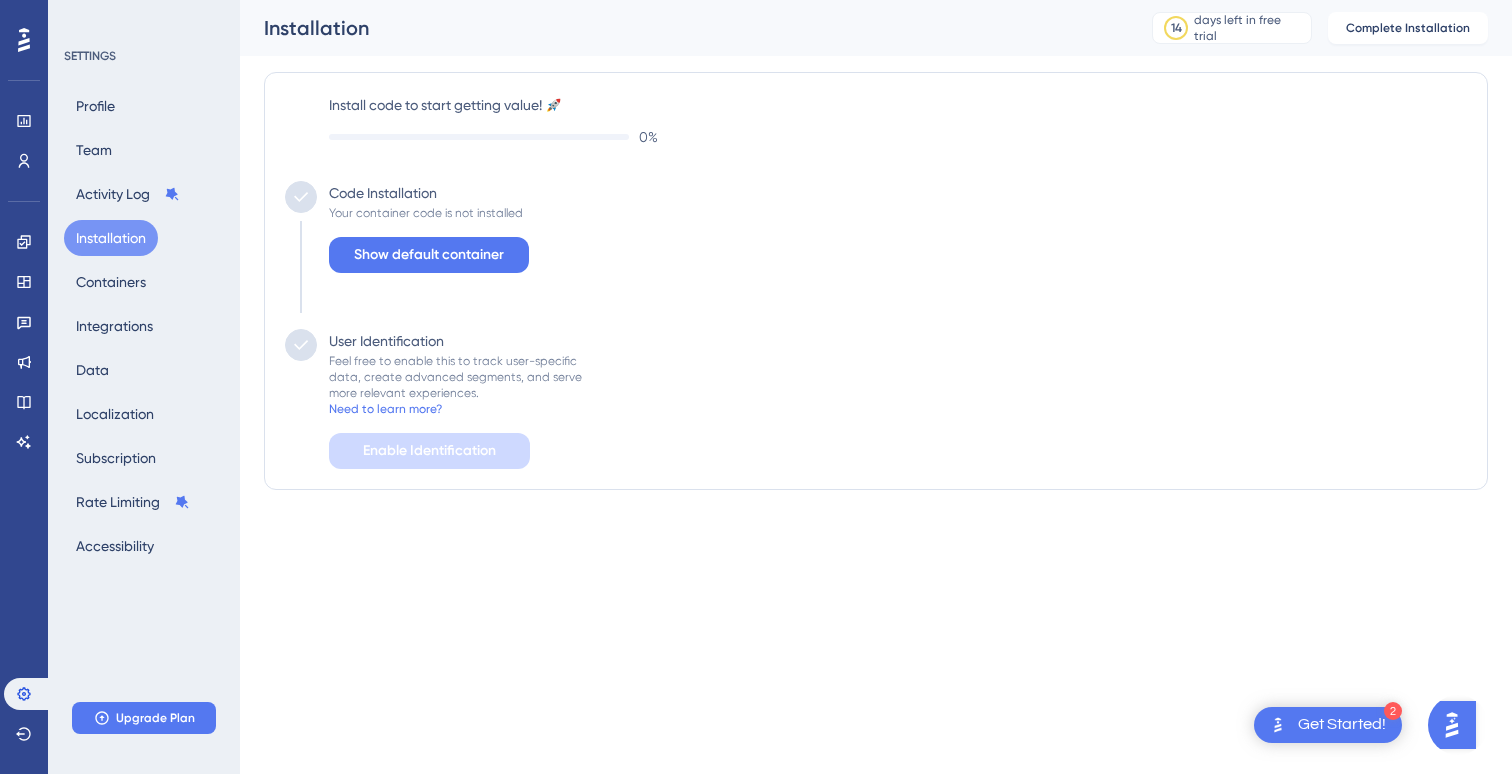 scroll, scrollTop: 0, scrollLeft: 0, axis: both 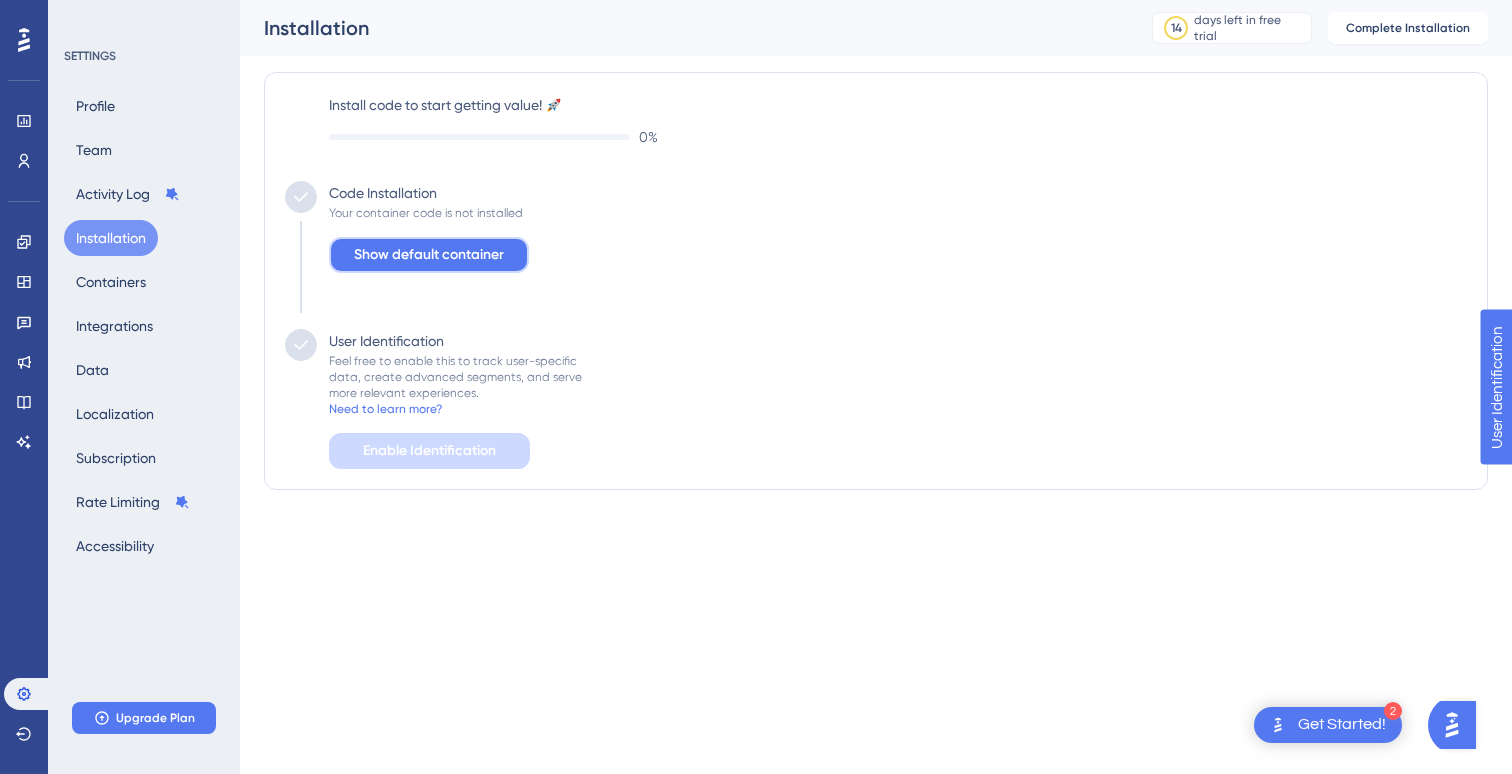 click on "Show default container" at bounding box center [429, 255] 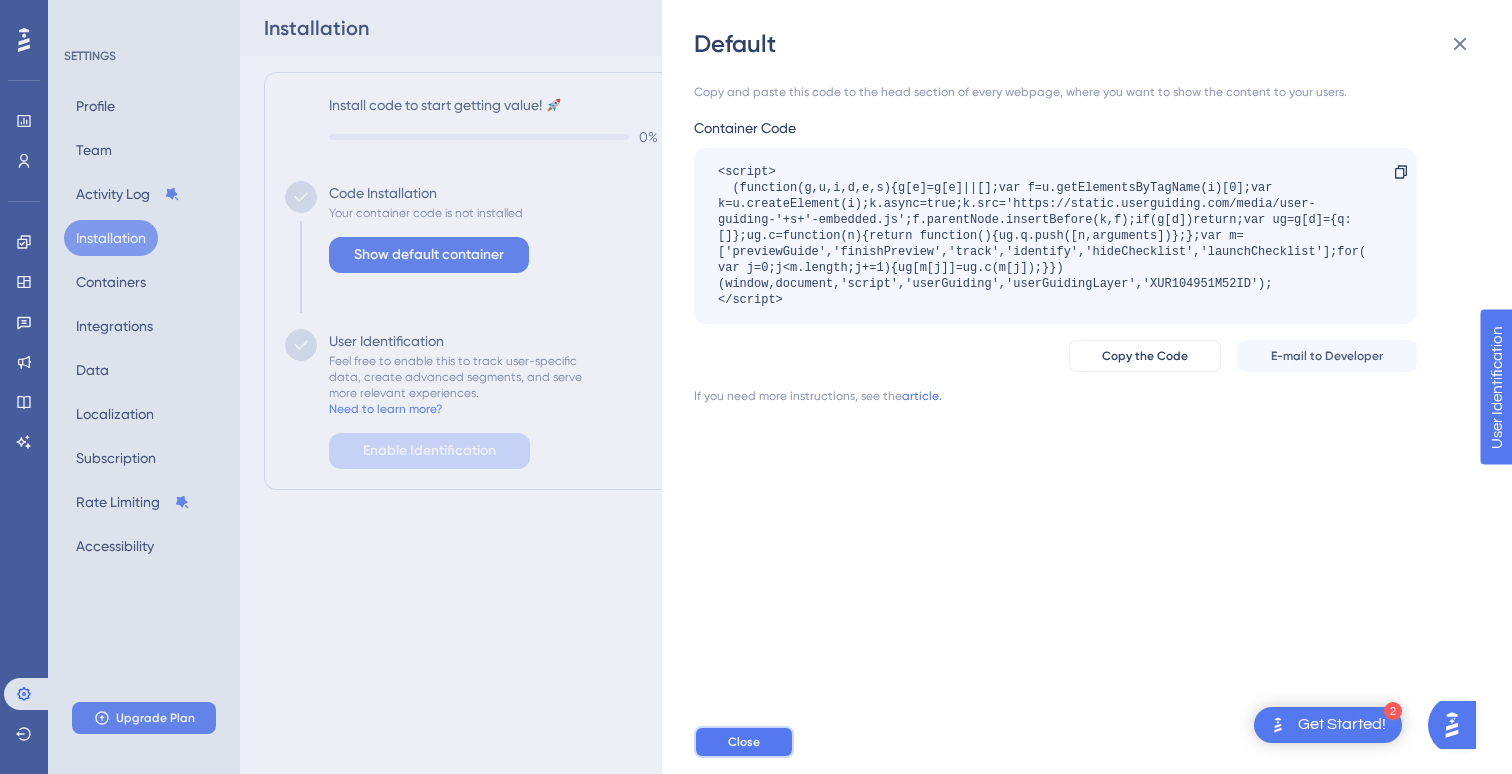 click on "Close" at bounding box center [744, 742] 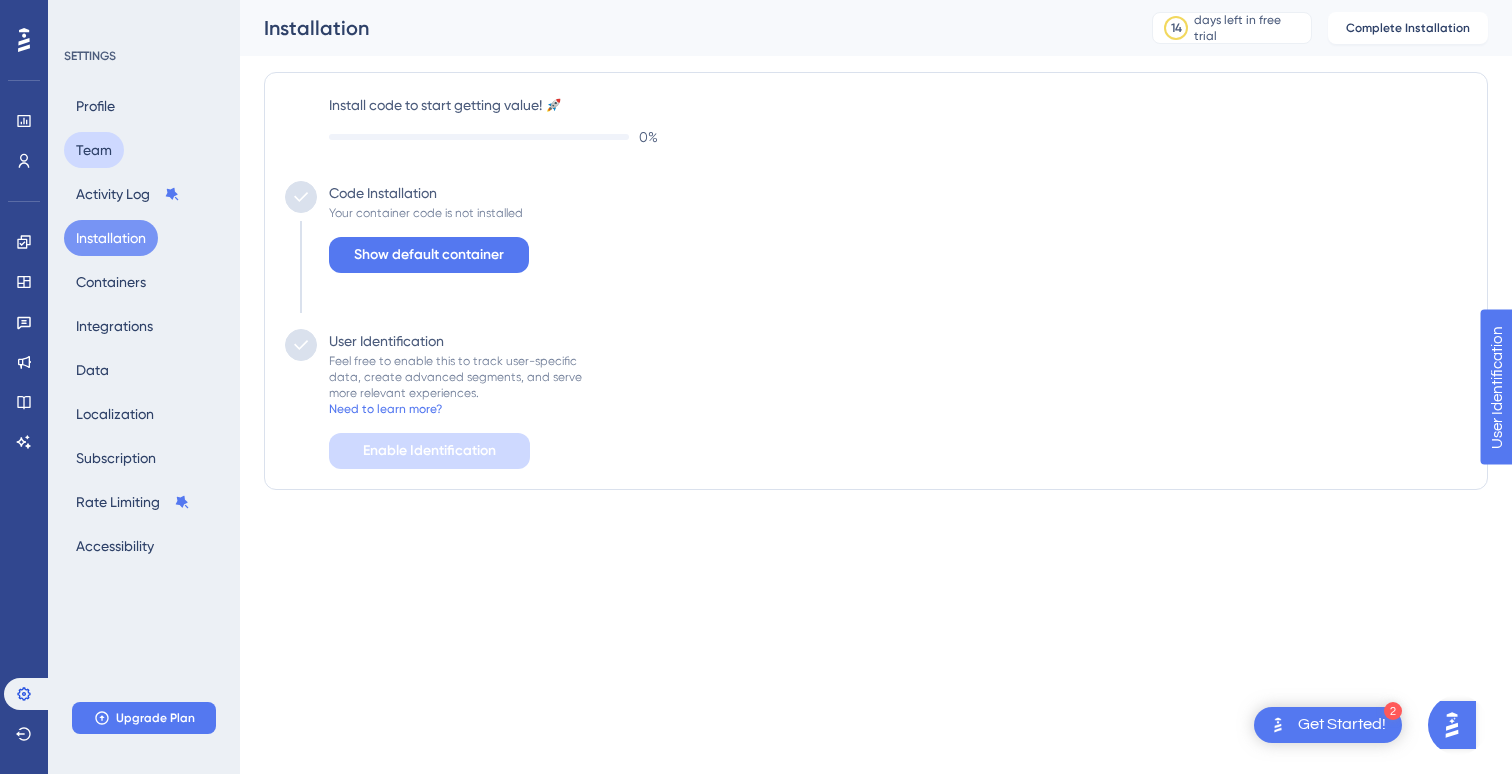 click on "Team" at bounding box center [94, 150] 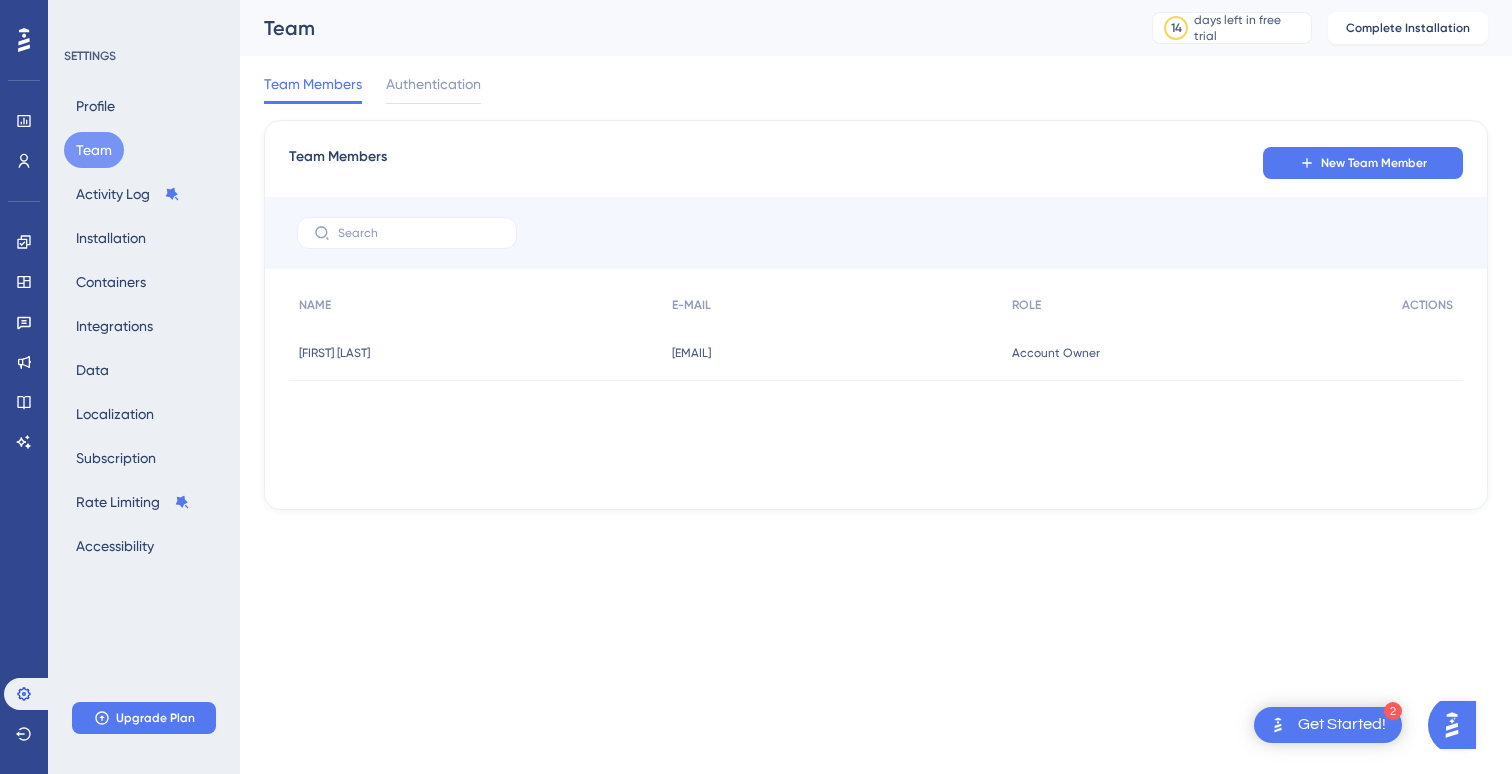 scroll, scrollTop: 0, scrollLeft: 0, axis: both 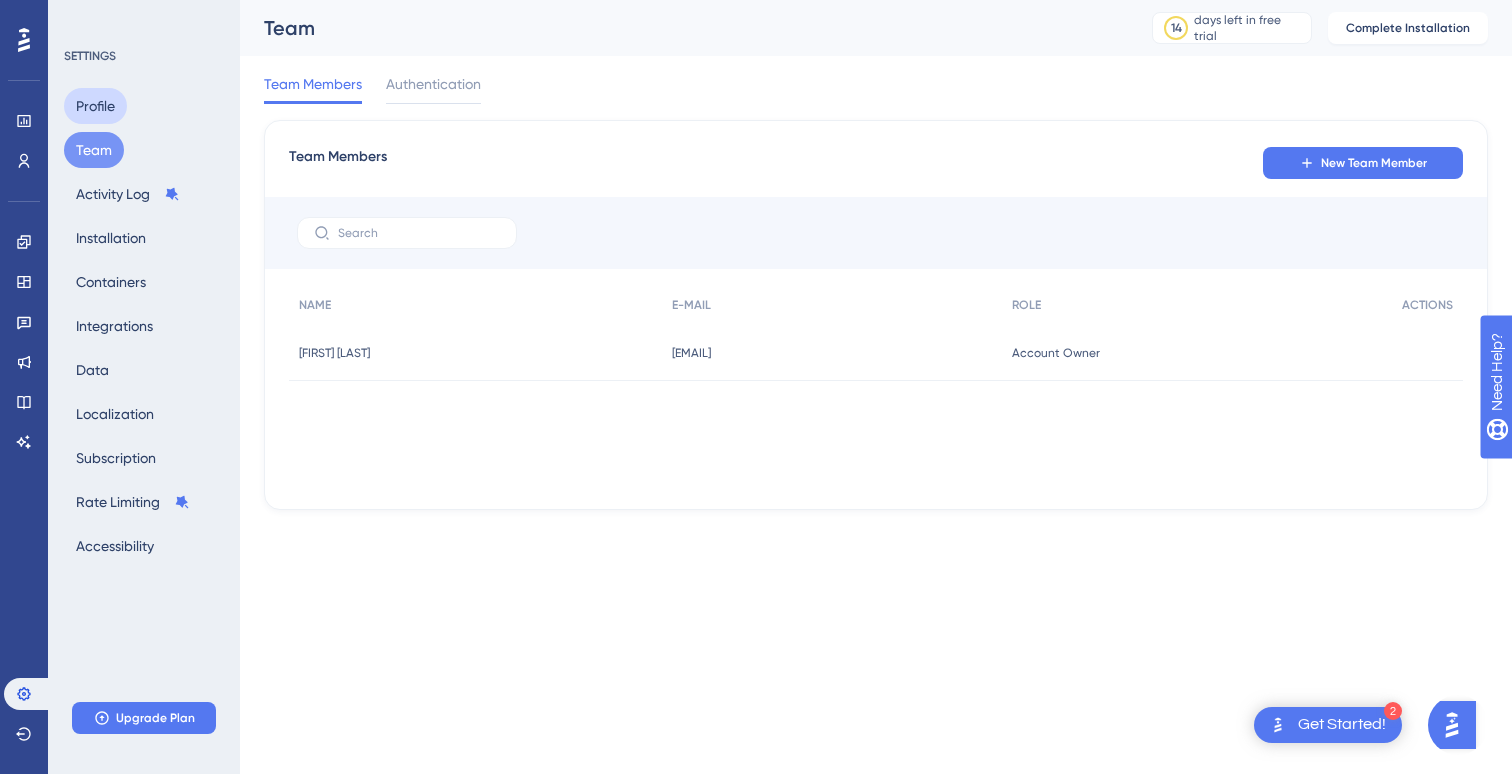 click on "Profile" at bounding box center [95, 106] 